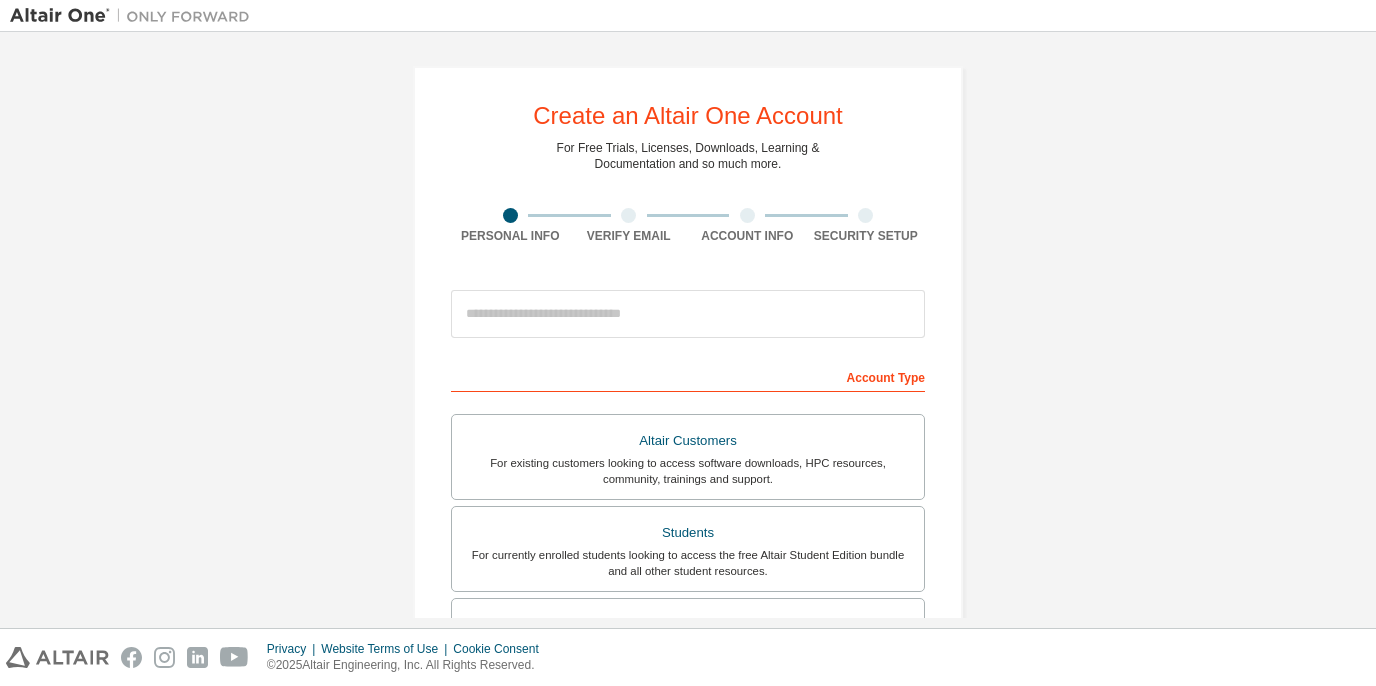 scroll, scrollTop: 0, scrollLeft: 0, axis: both 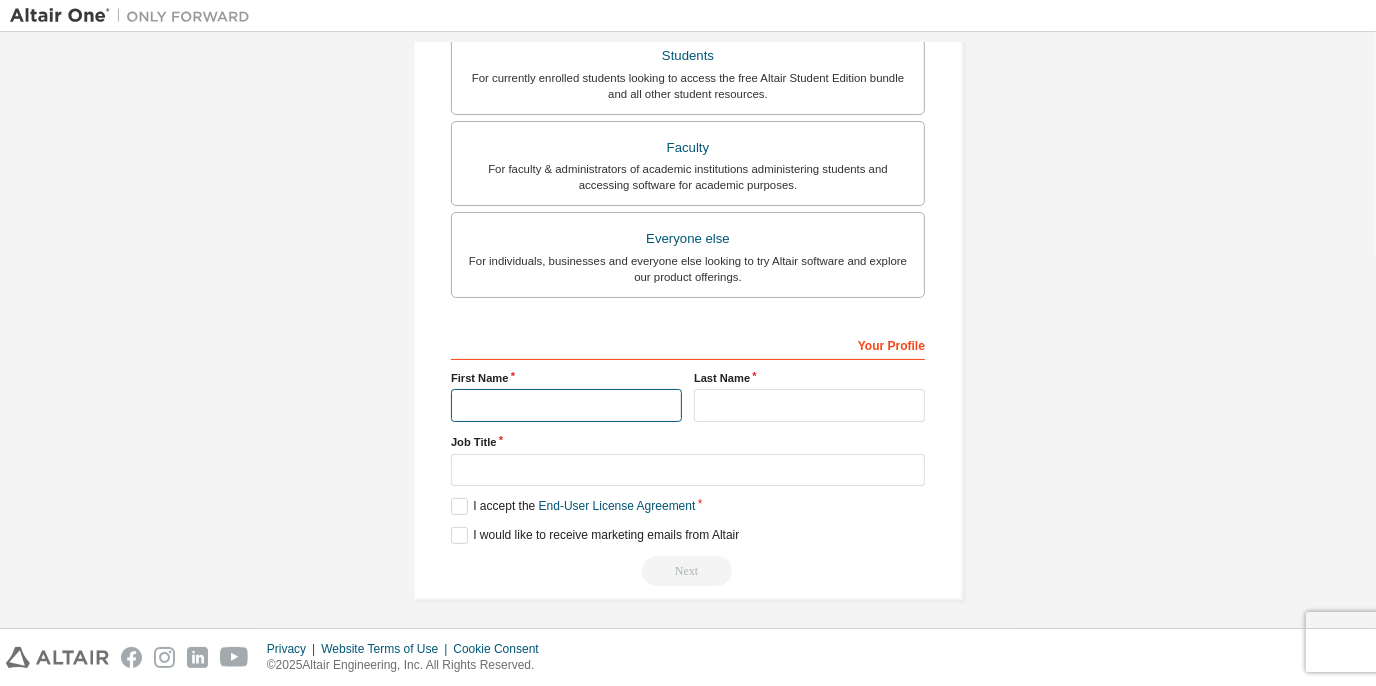 click at bounding box center [566, 405] 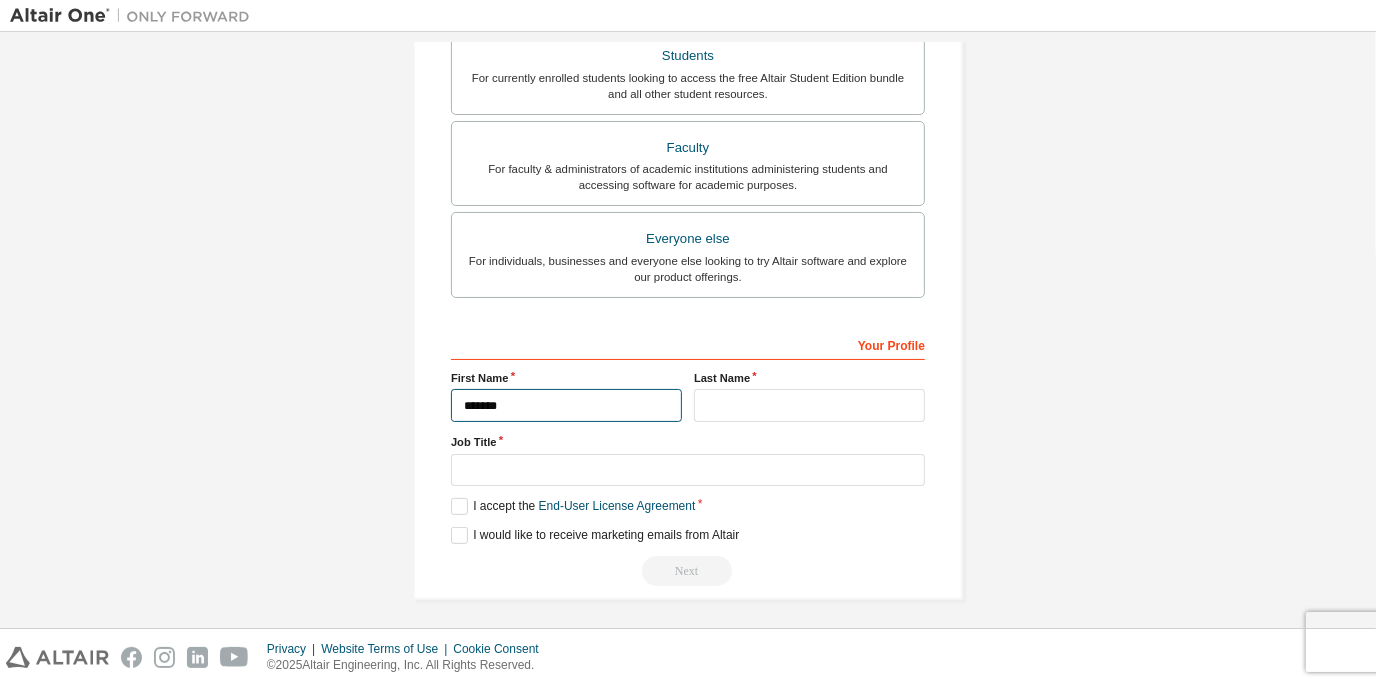 type on "*******" 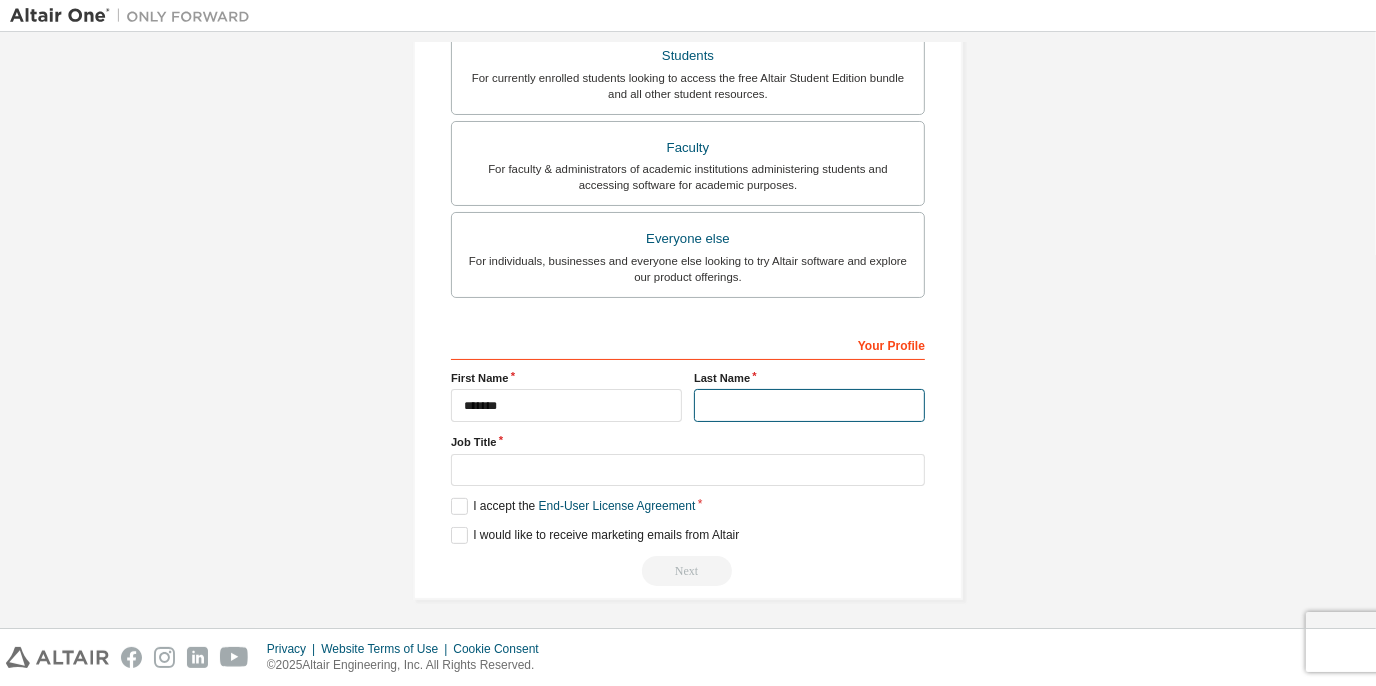 click at bounding box center (809, 405) 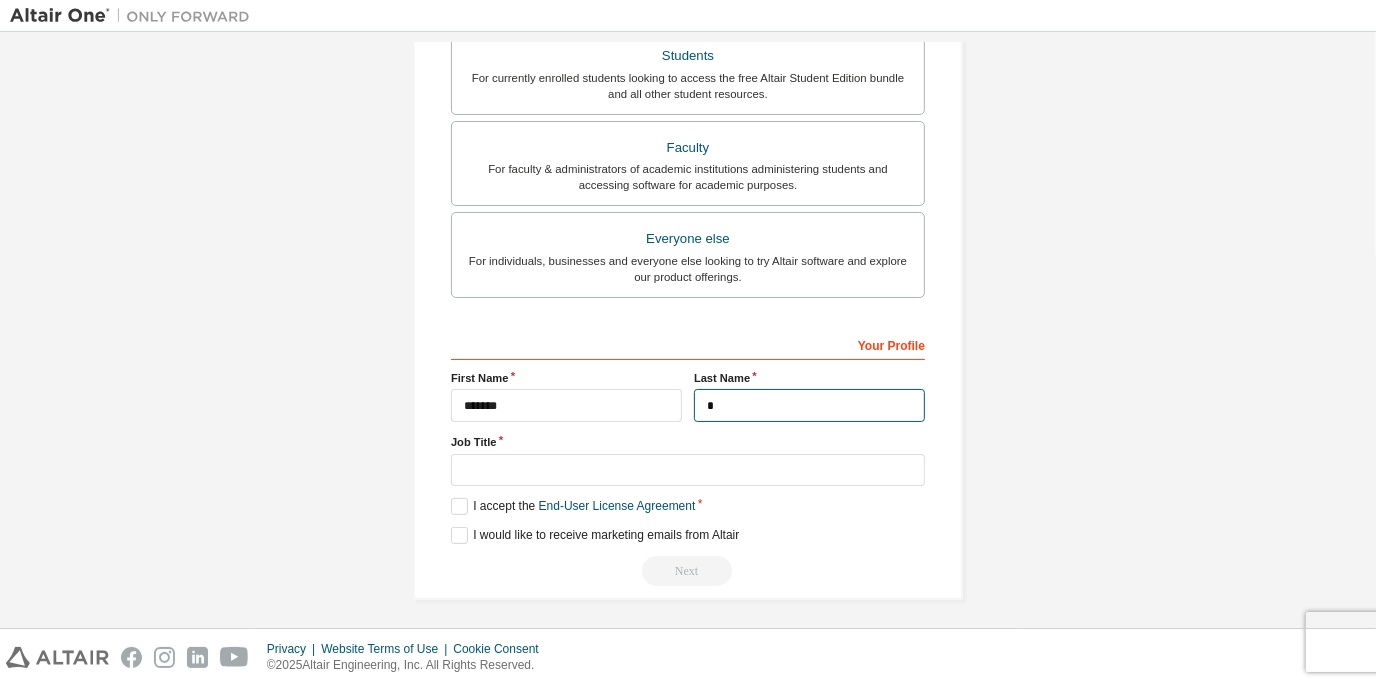 type on "*" 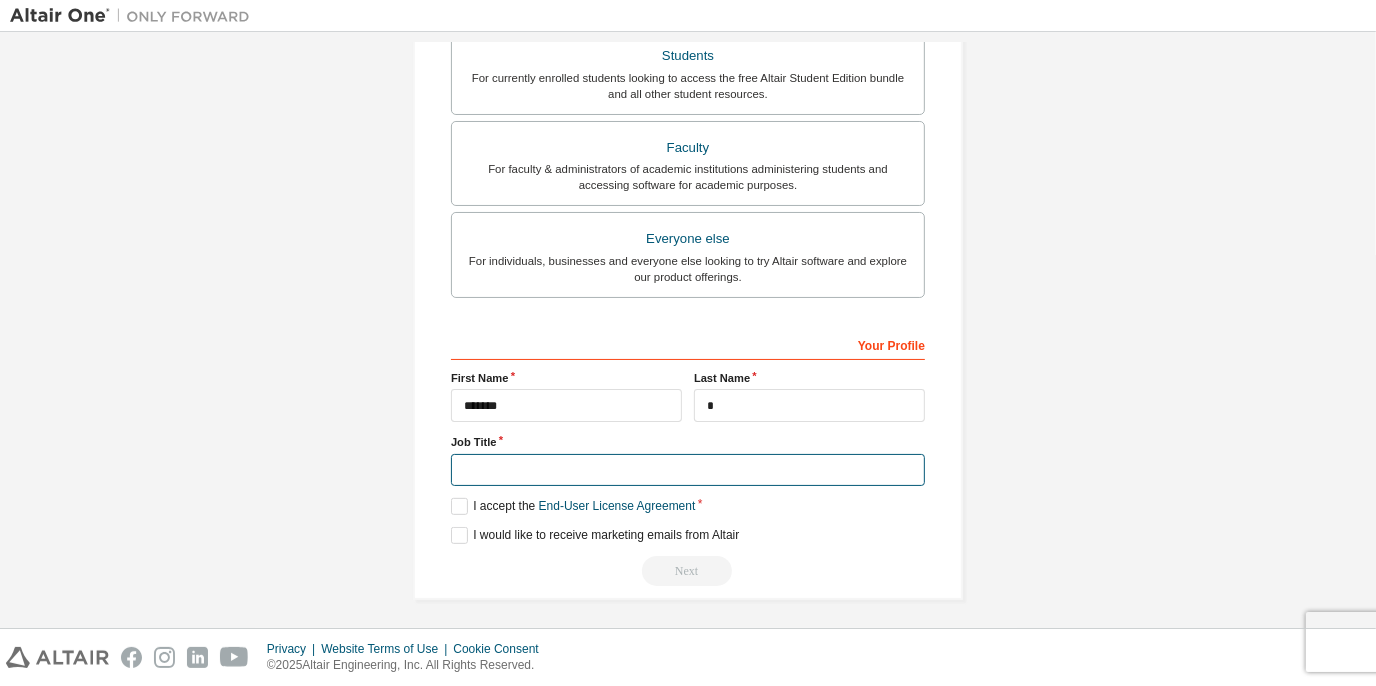 click at bounding box center [688, 470] 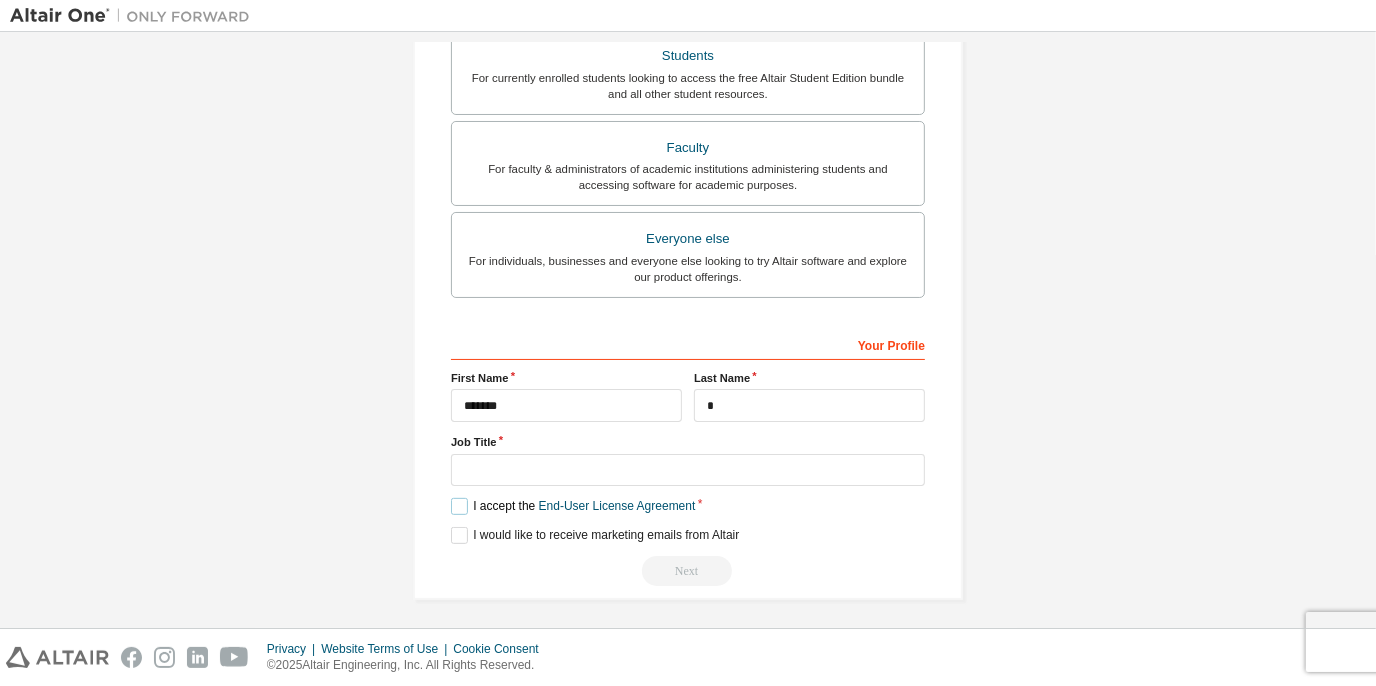 click on "I accept the    End-User License Agreement" at bounding box center [573, 506] 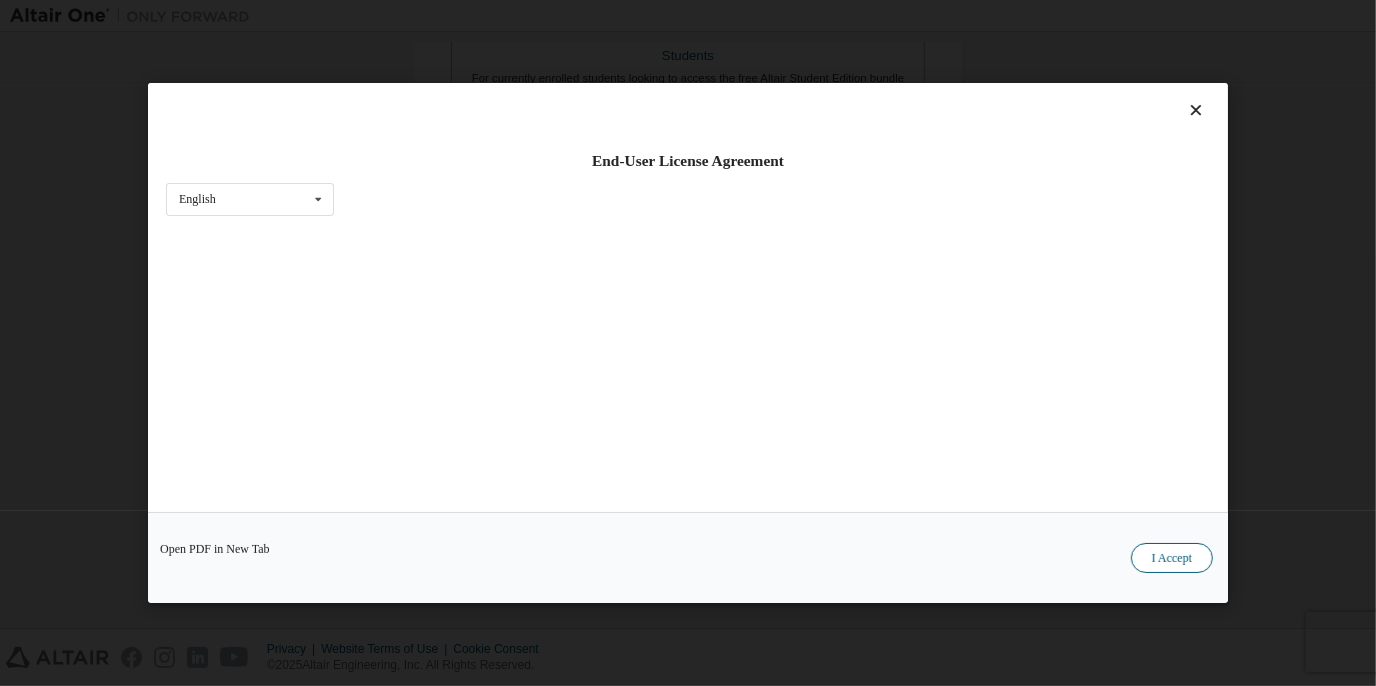 click on "I Accept" at bounding box center (1172, 558) 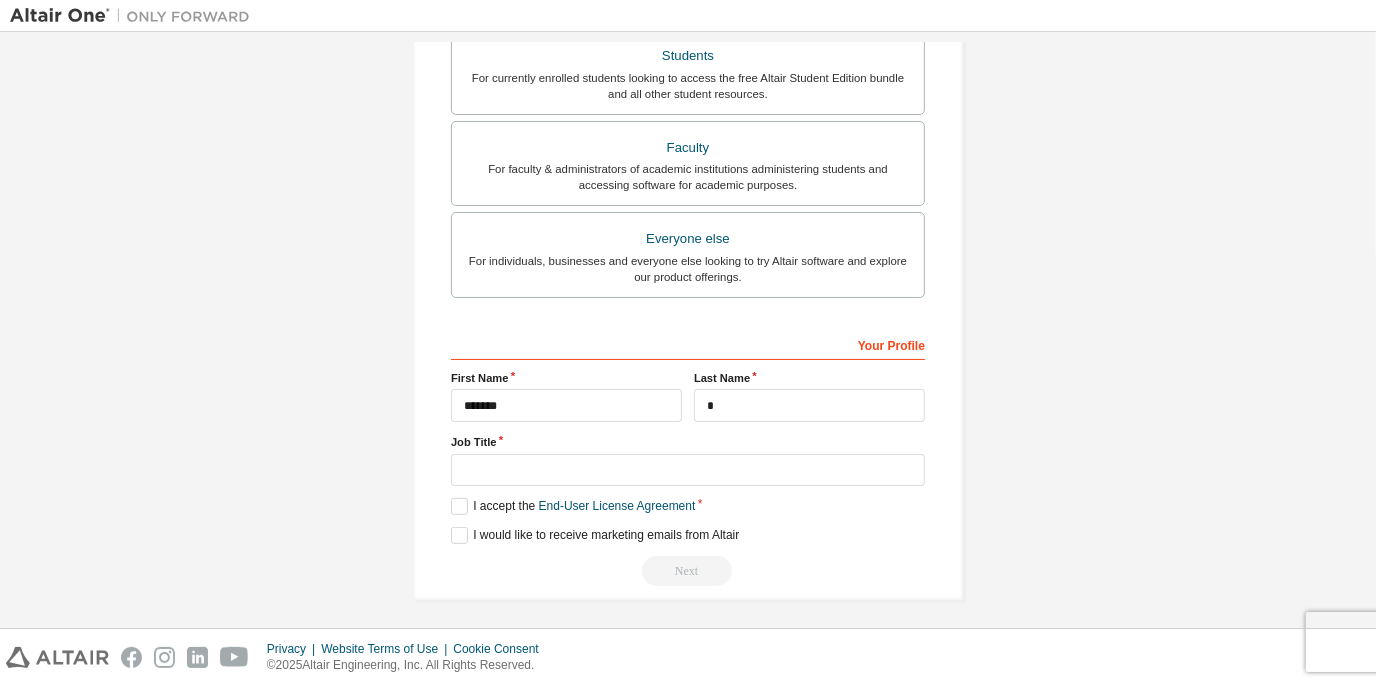 click on "**********" at bounding box center [688, 94] 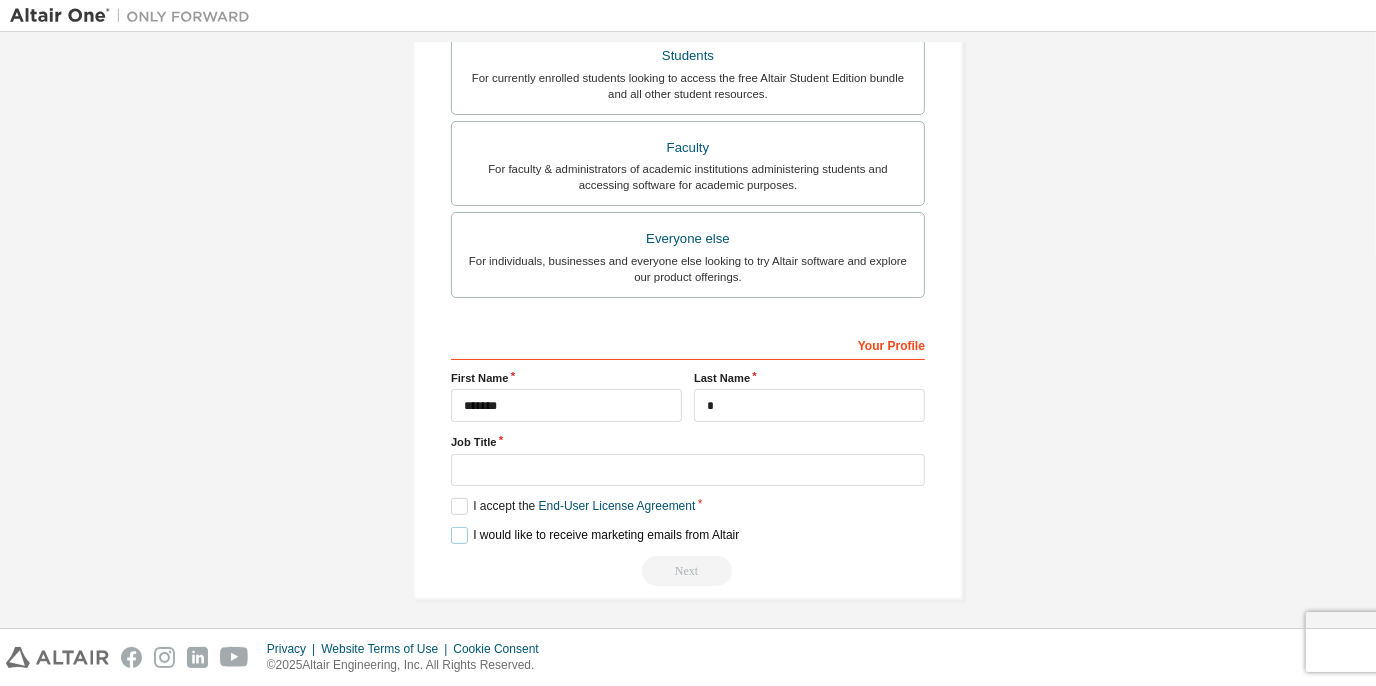 click on "I would like to receive marketing emails from Altair" at bounding box center [595, 535] 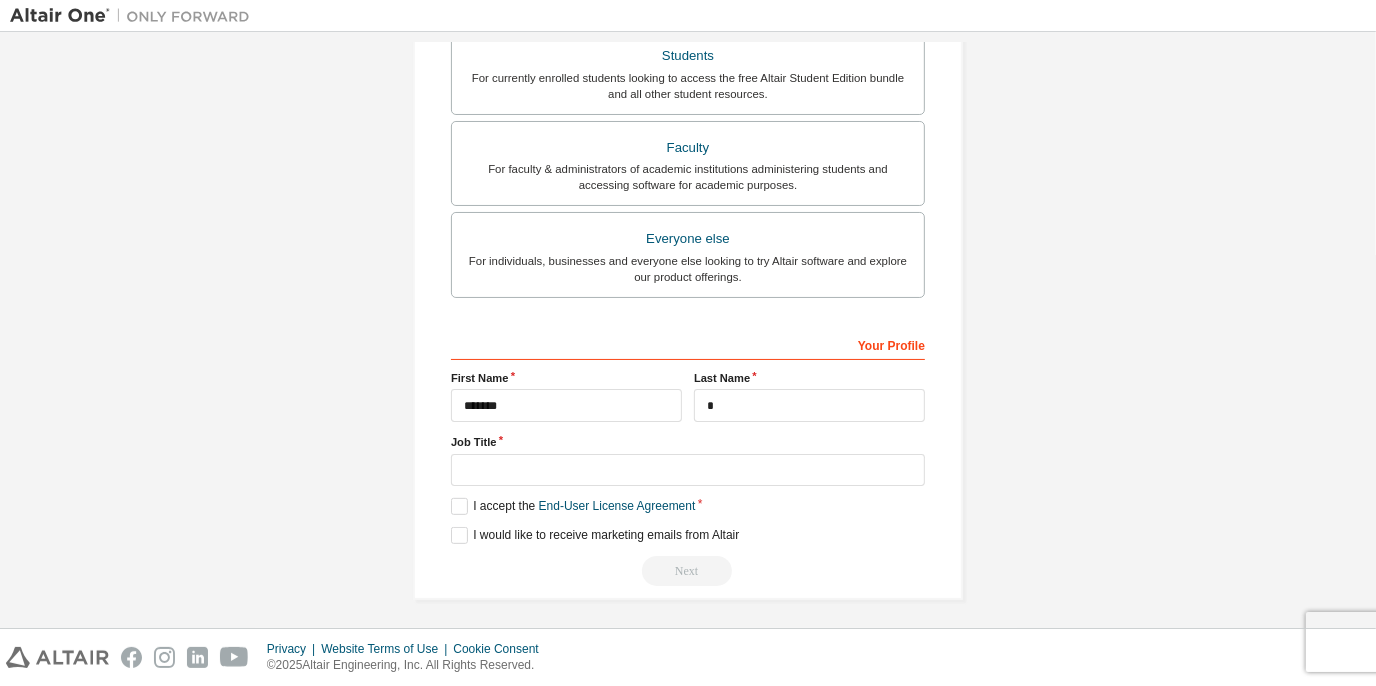 click on "Next" at bounding box center [688, 571] 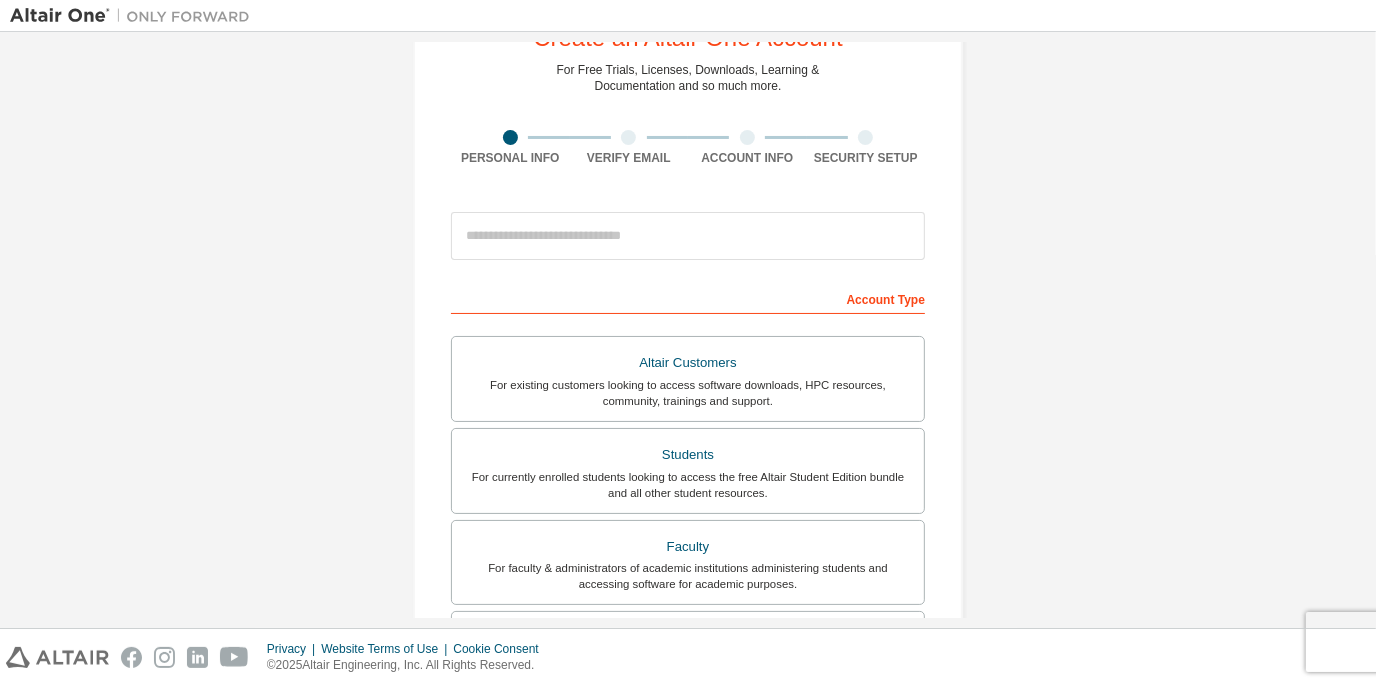scroll, scrollTop: 107, scrollLeft: 0, axis: vertical 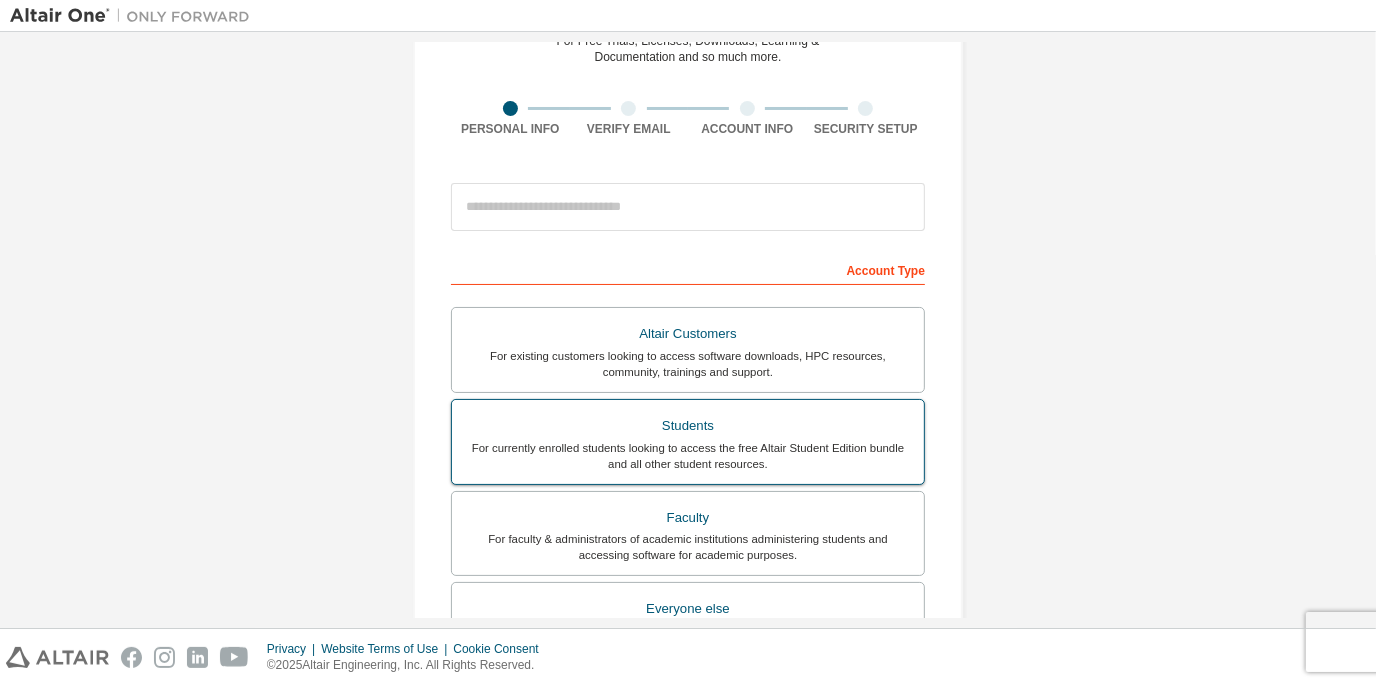 click on "Students" at bounding box center [688, 426] 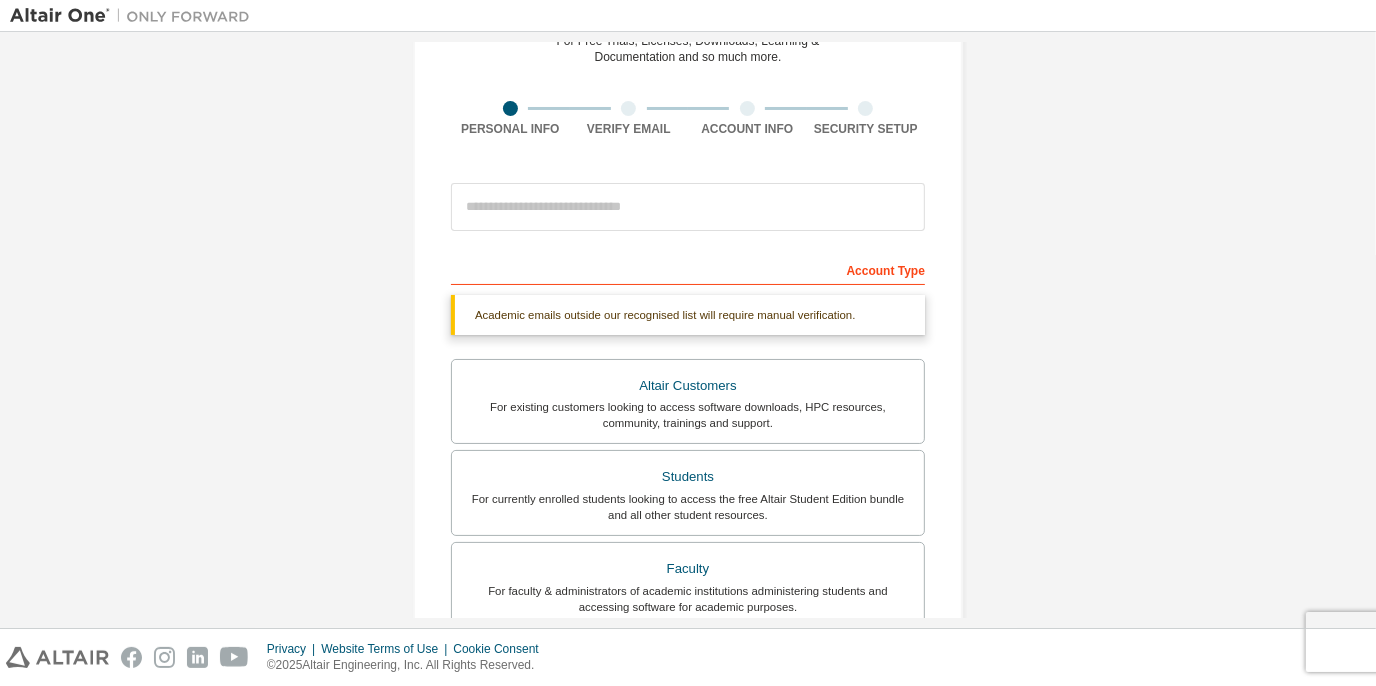 scroll, scrollTop: 528, scrollLeft: 0, axis: vertical 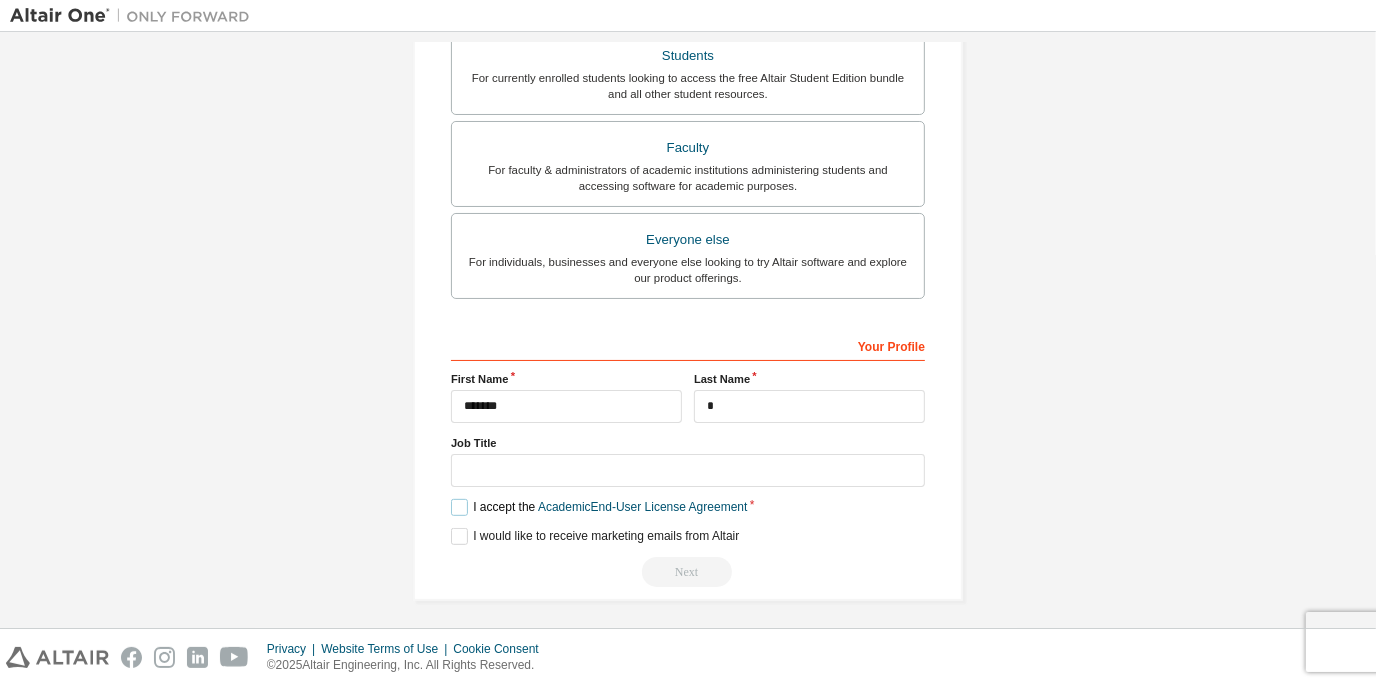 click on "I accept the   Academic   End-User License Agreement" at bounding box center [599, 507] 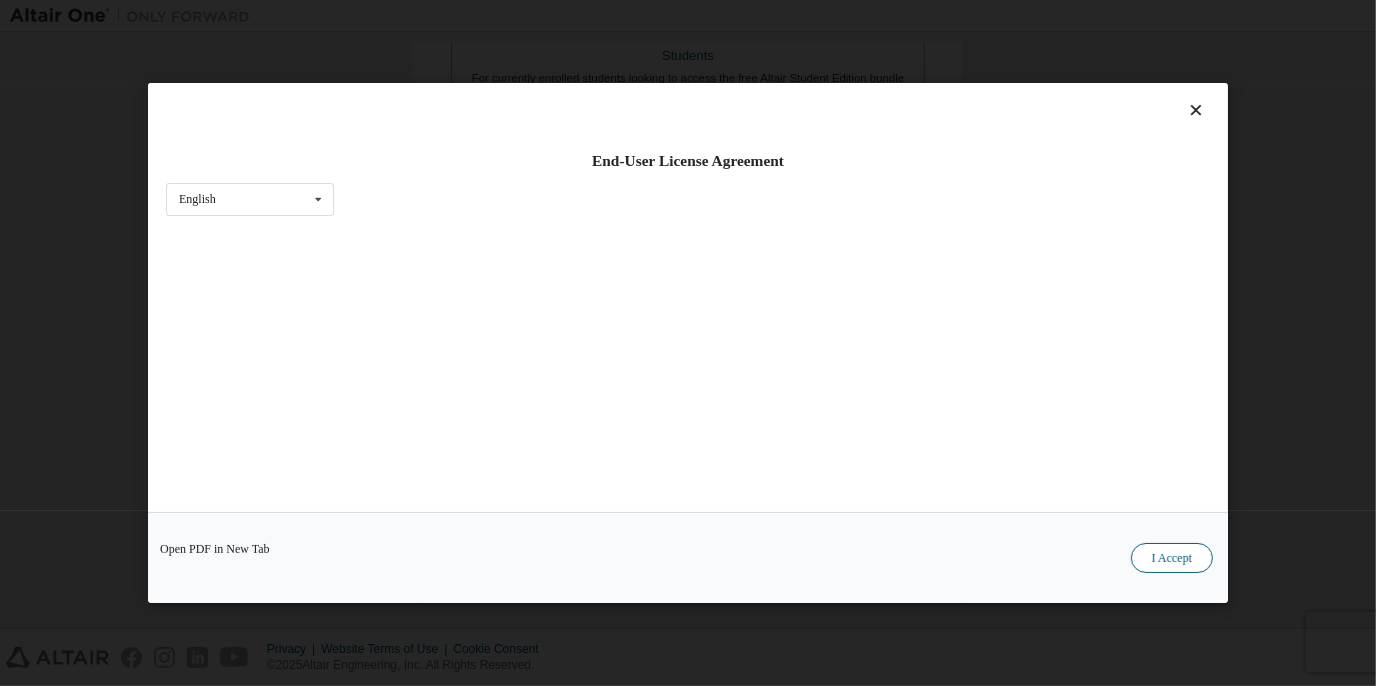 click on "I Accept" at bounding box center [1172, 558] 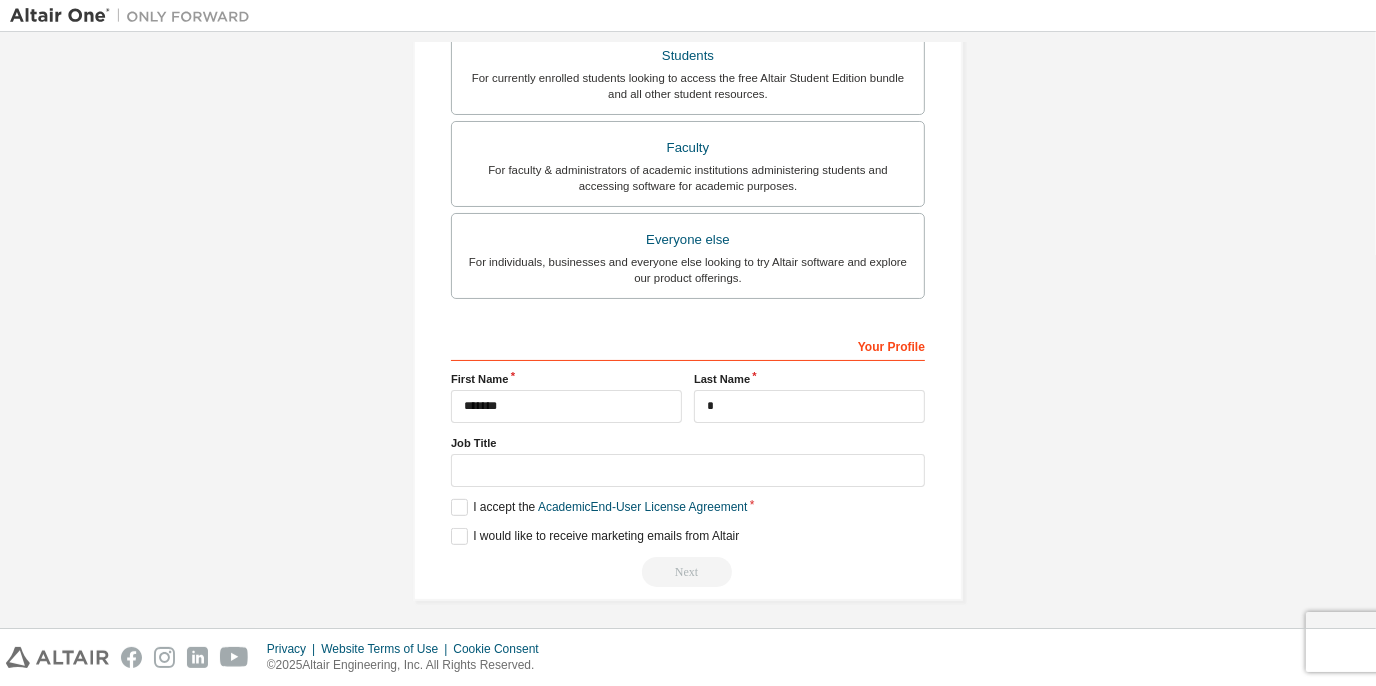 click on "Next" at bounding box center [688, 572] 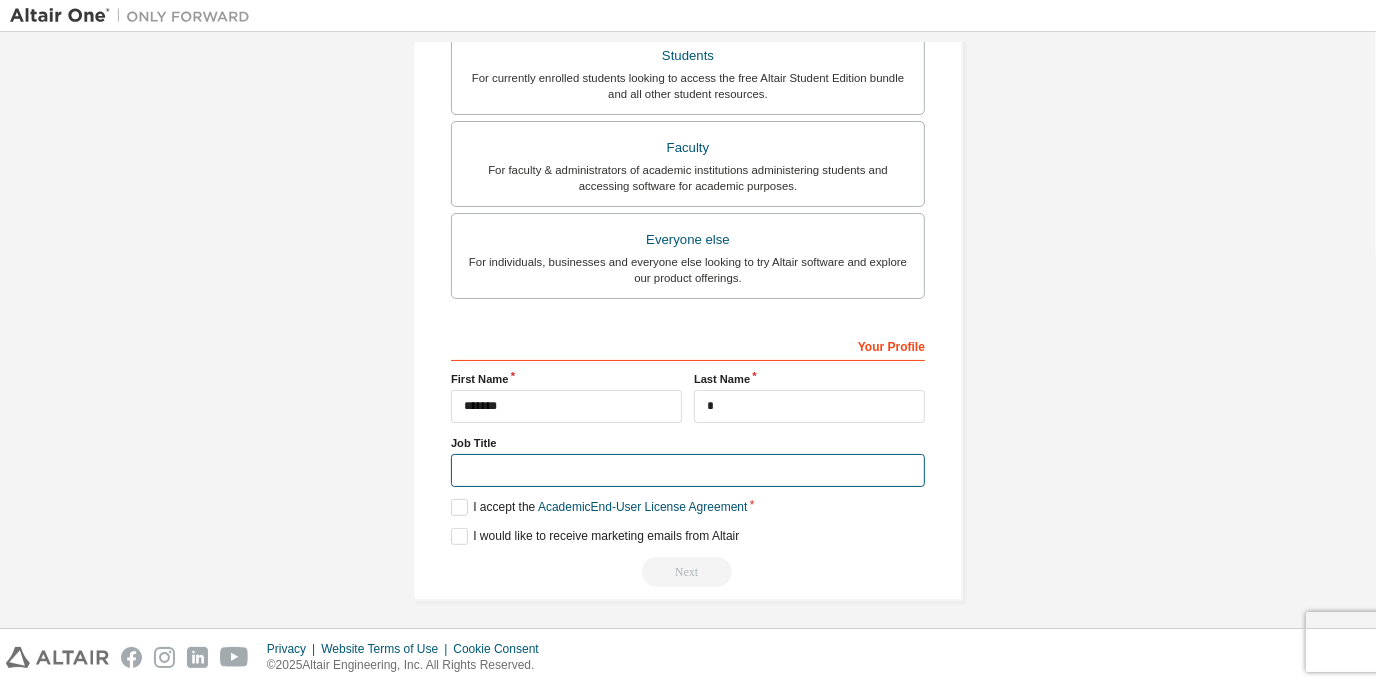 click at bounding box center [688, 470] 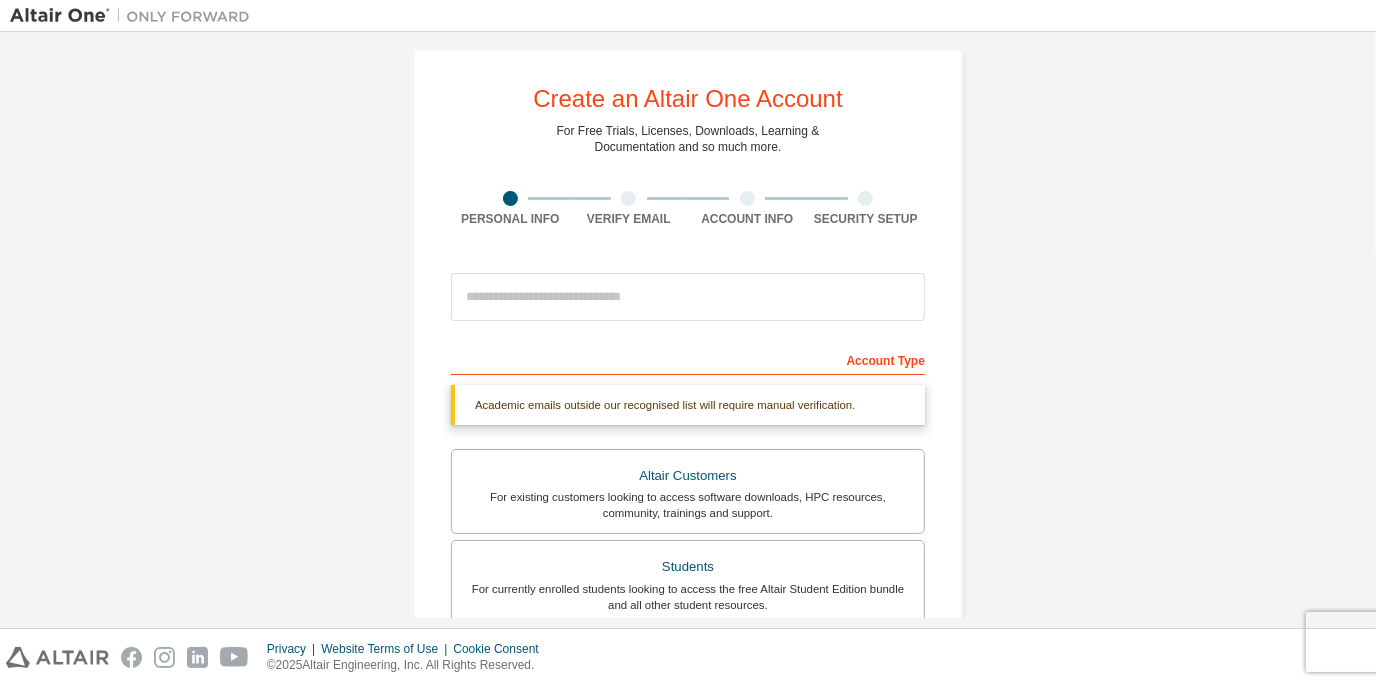 scroll, scrollTop: 16, scrollLeft: 0, axis: vertical 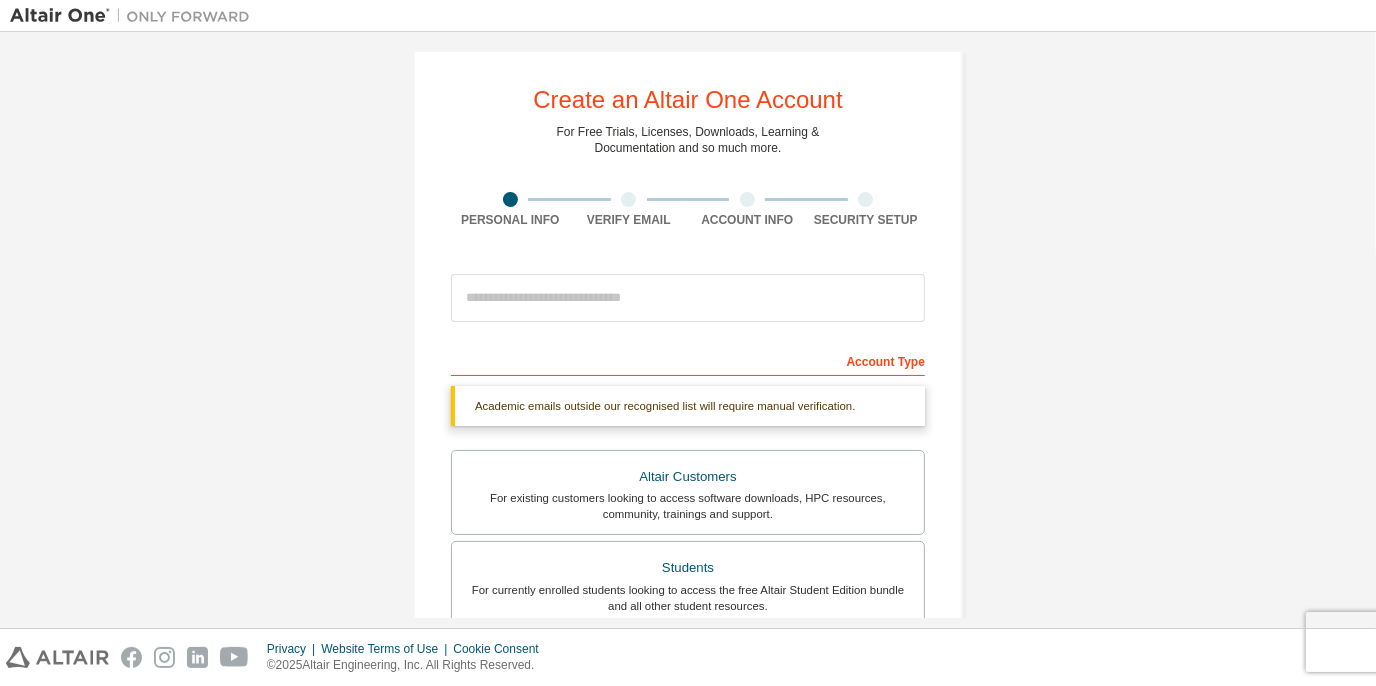 type on "*******" 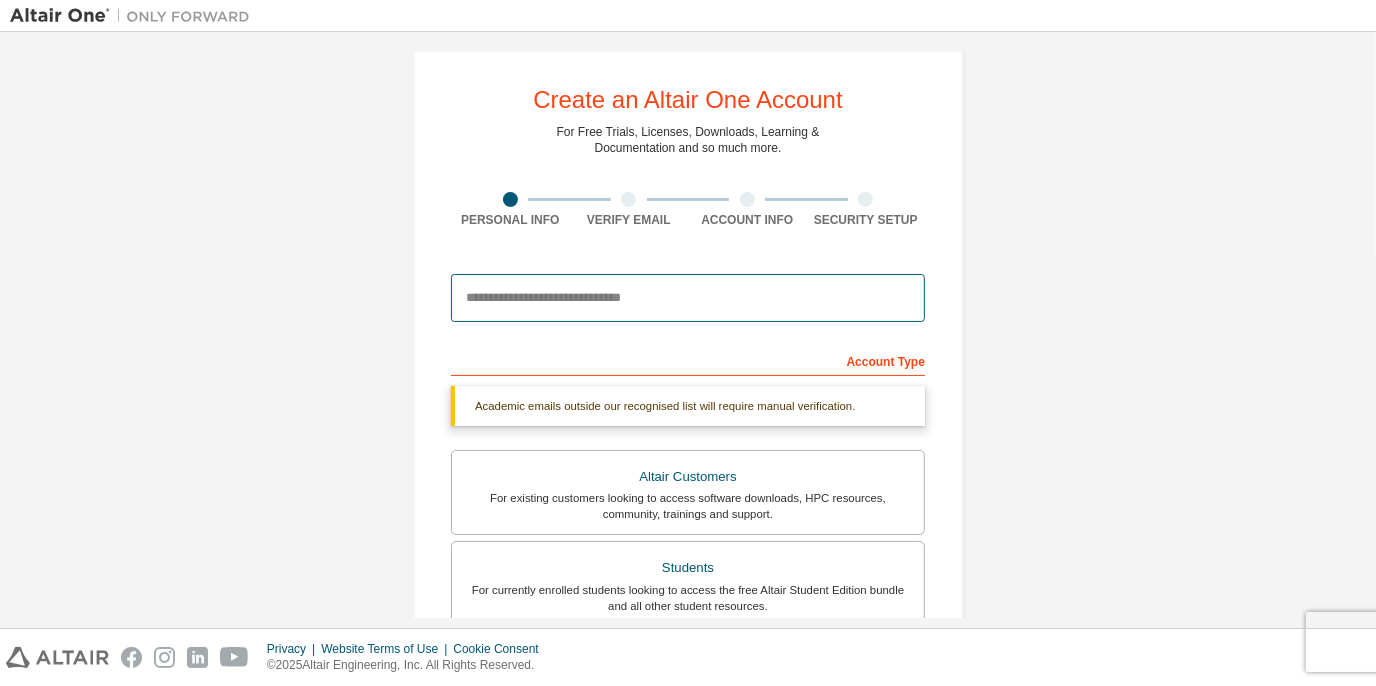 click at bounding box center (688, 298) 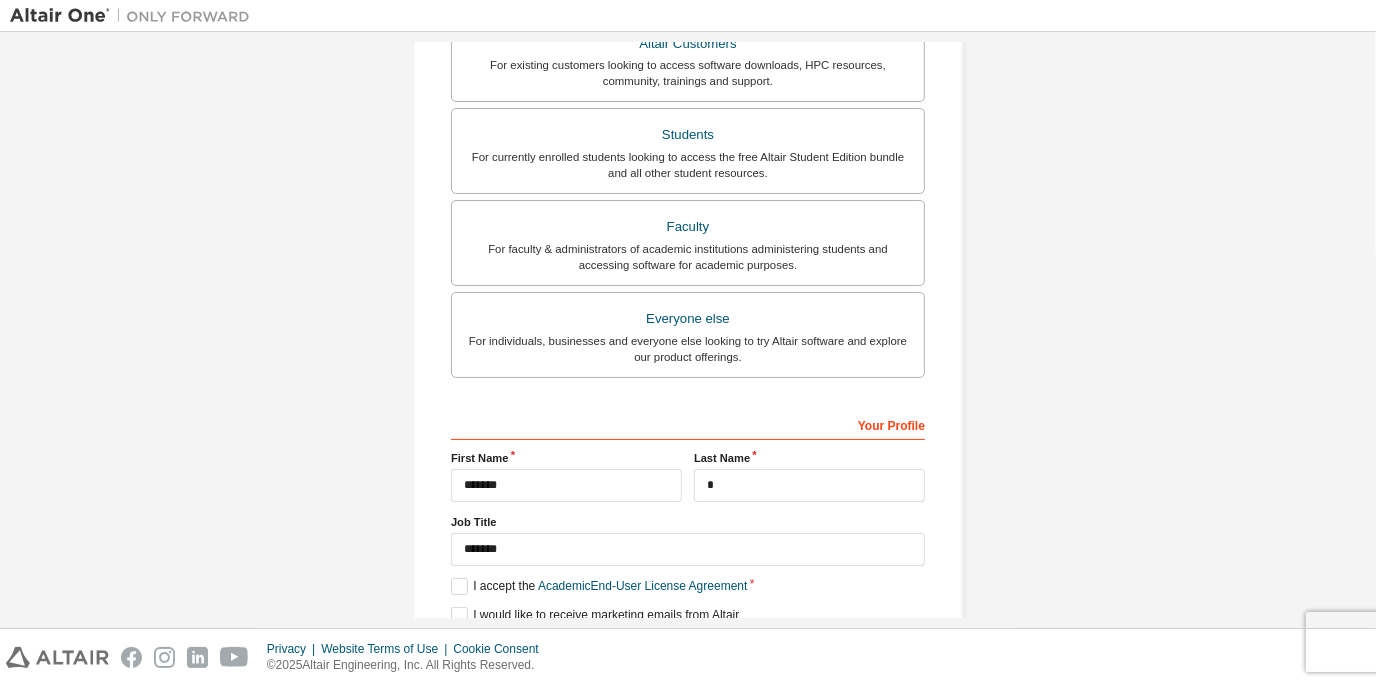 scroll, scrollTop: 528, scrollLeft: 0, axis: vertical 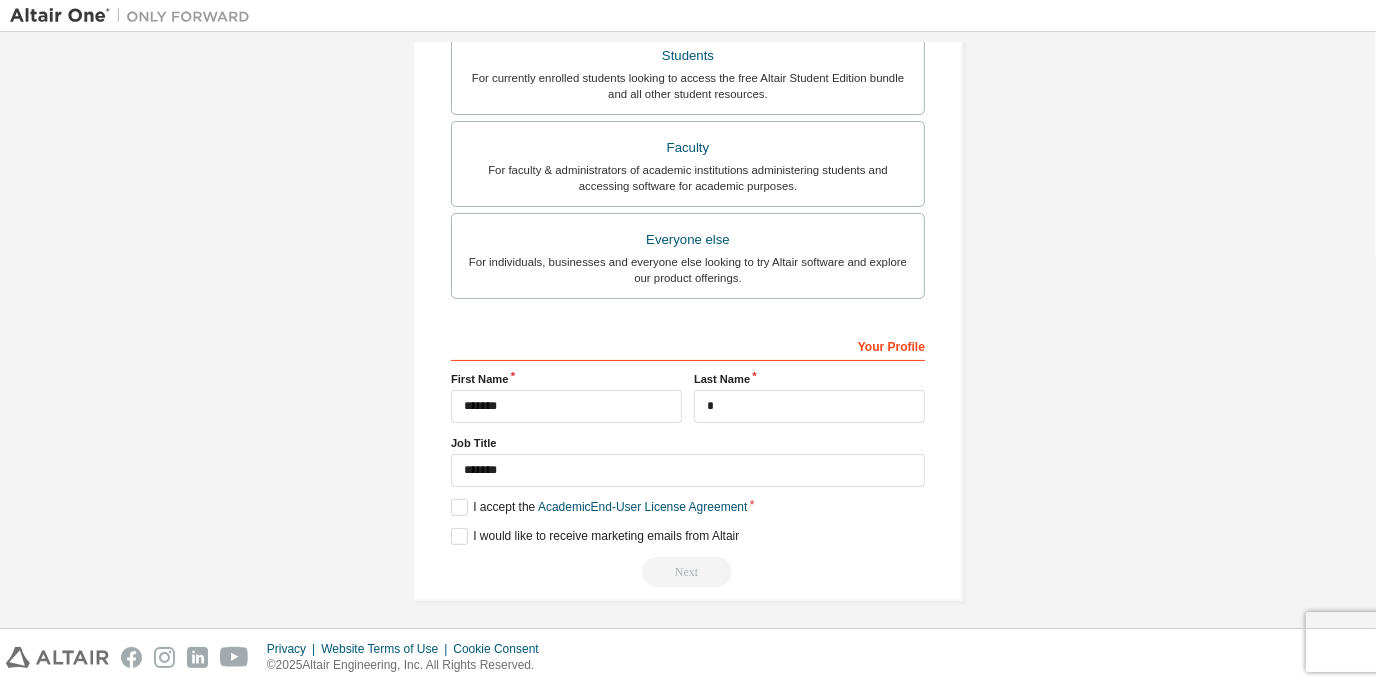 type on "**********" 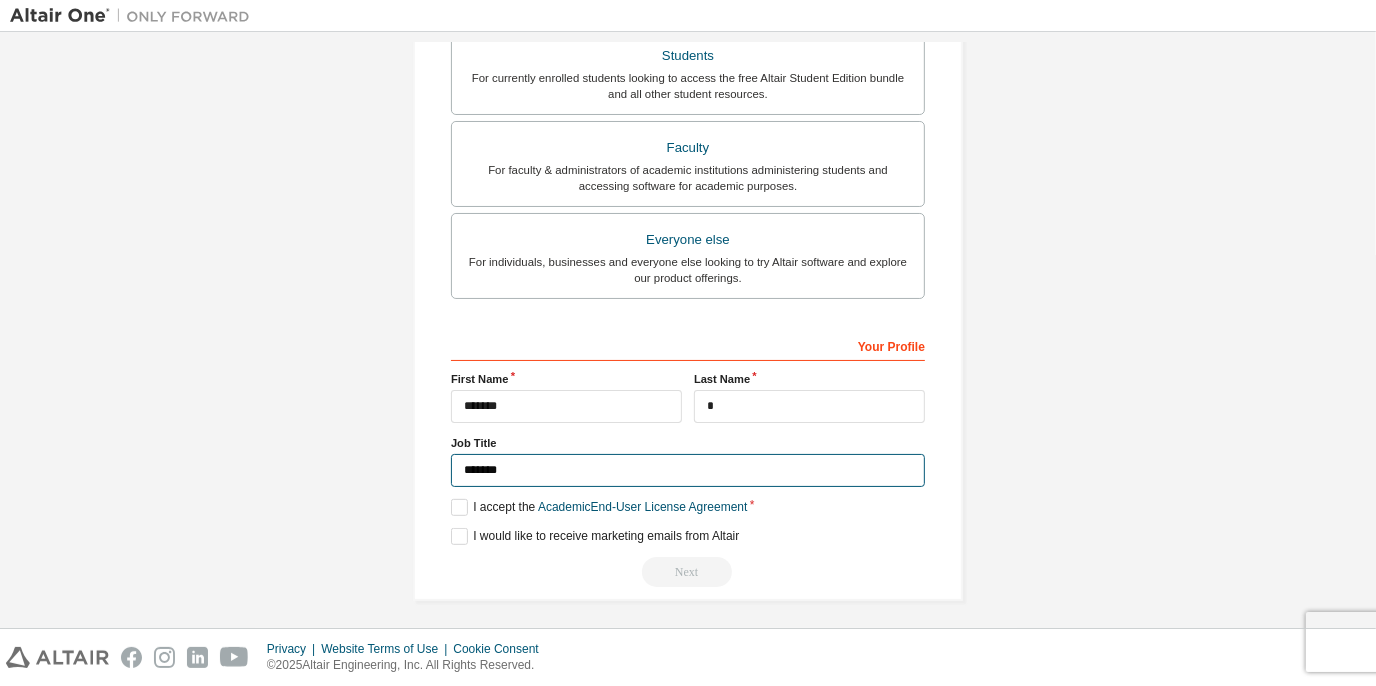 click on "*******" at bounding box center [688, 470] 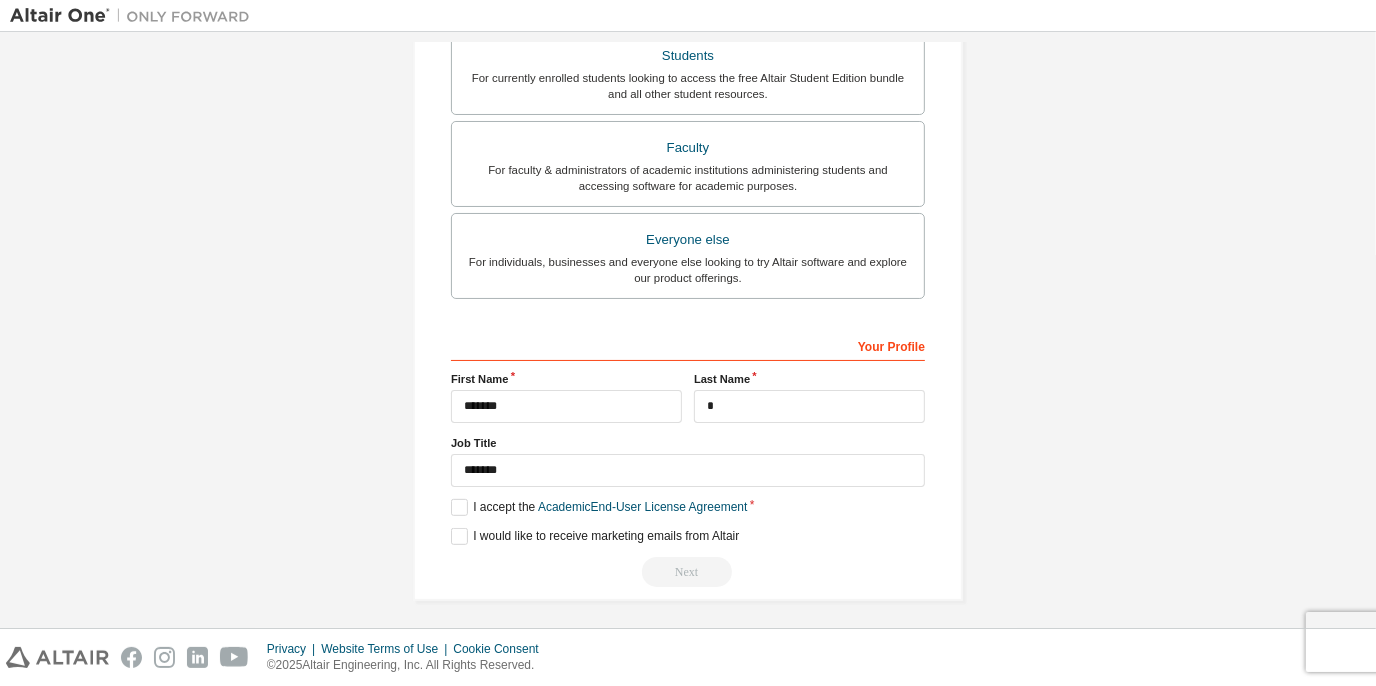 click on "Next" at bounding box center (688, 572) 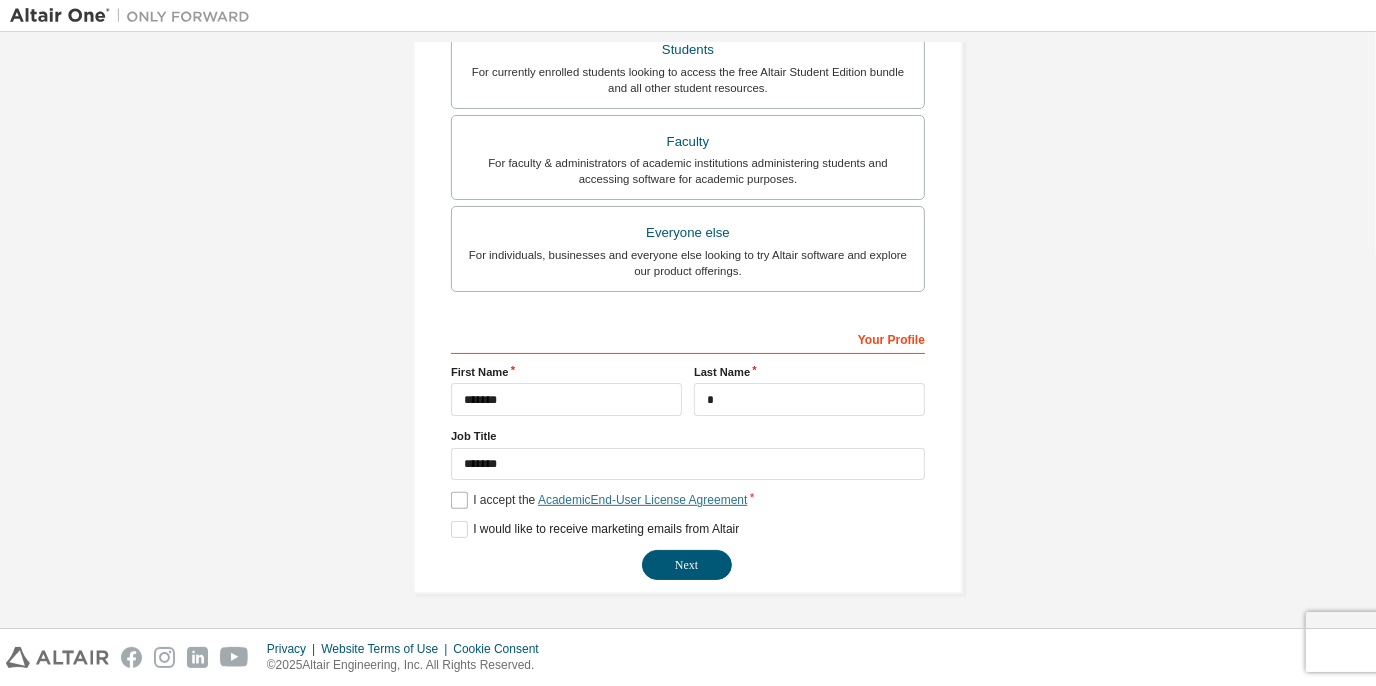 scroll, scrollTop: 477, scrollLeft: 0, axis: vertical 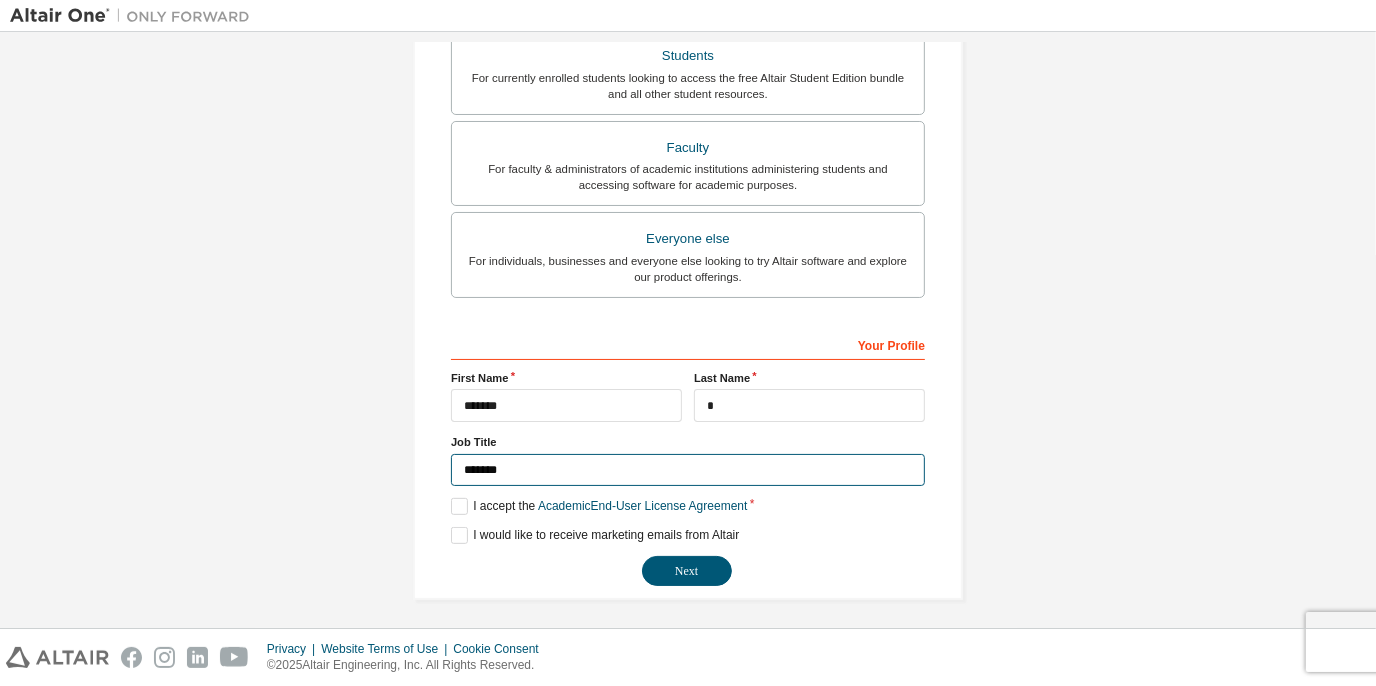 click on "*******" at bounding box center (688, 470) 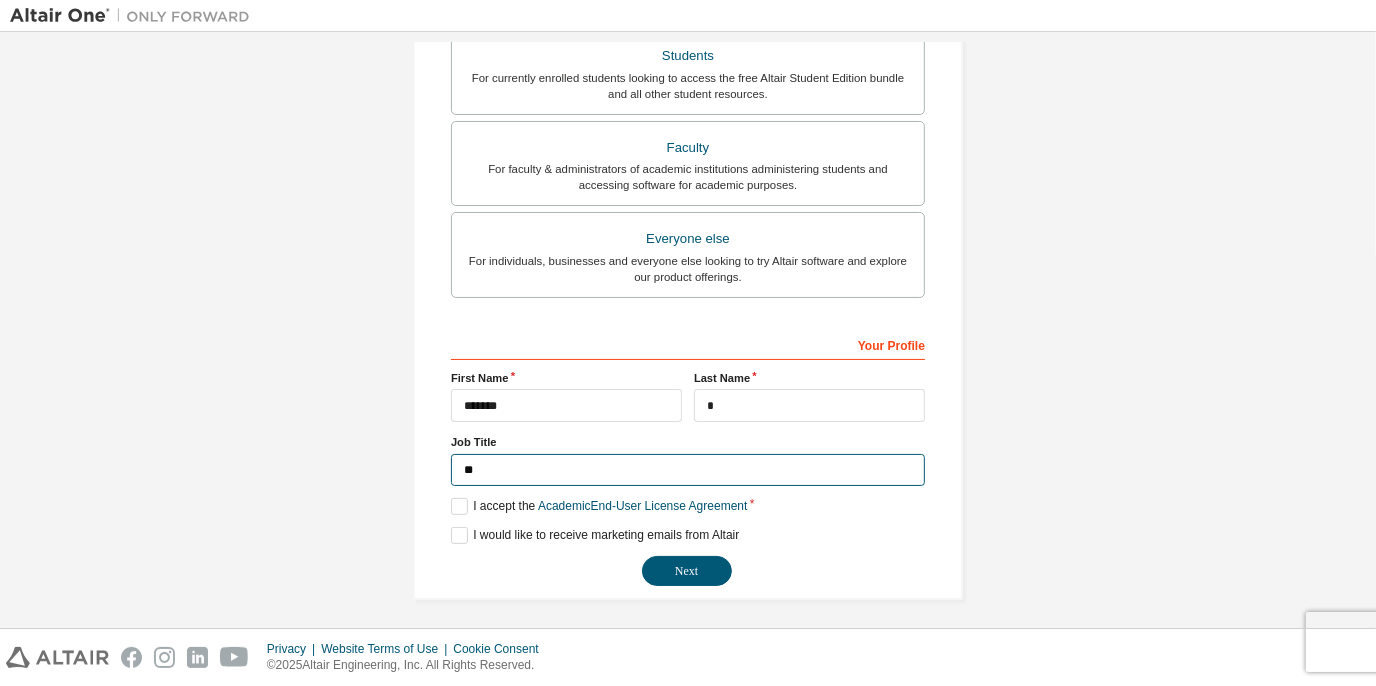 type on "*" 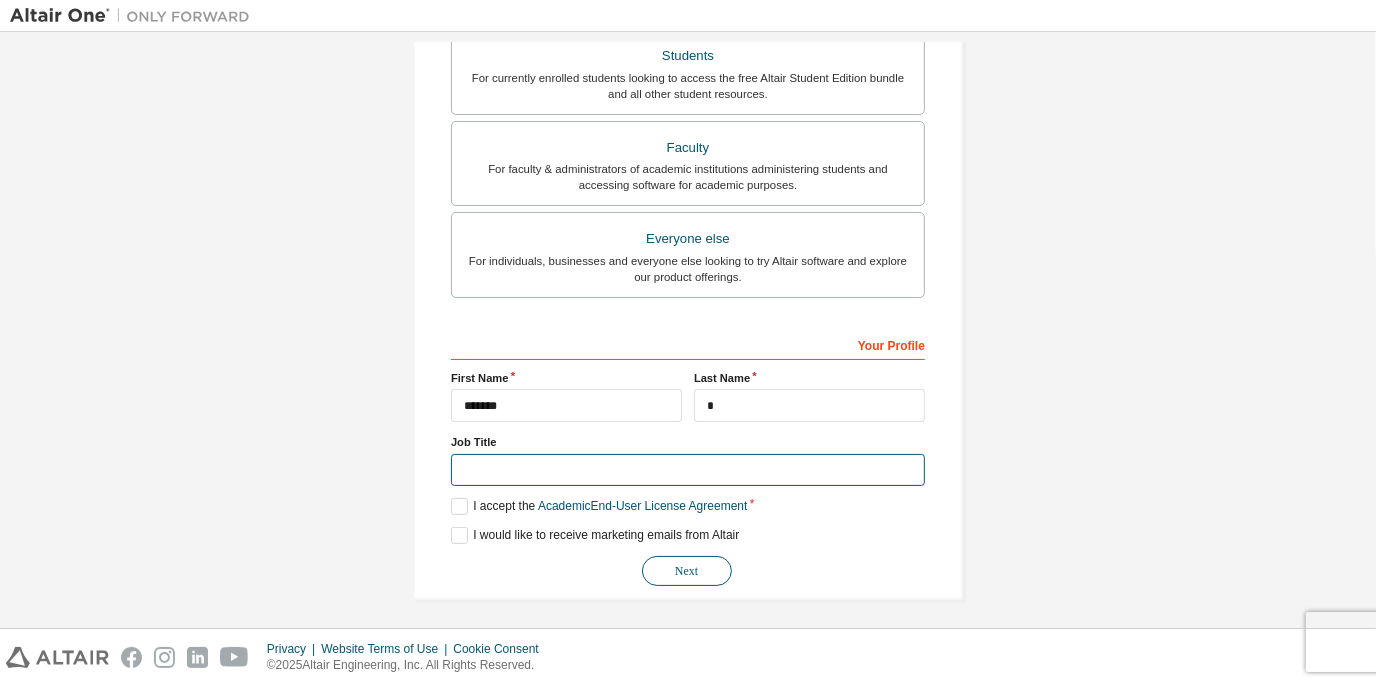 type 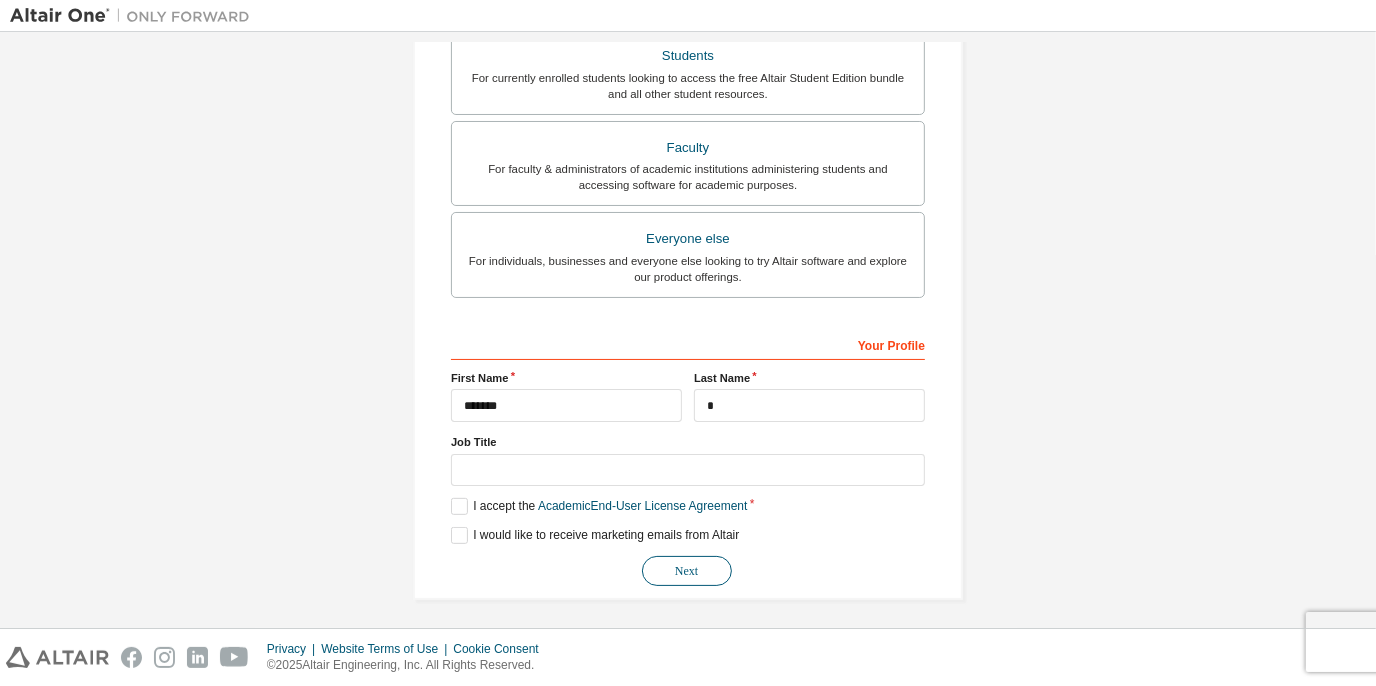 click on "Next" at bounding box center [687, 571] 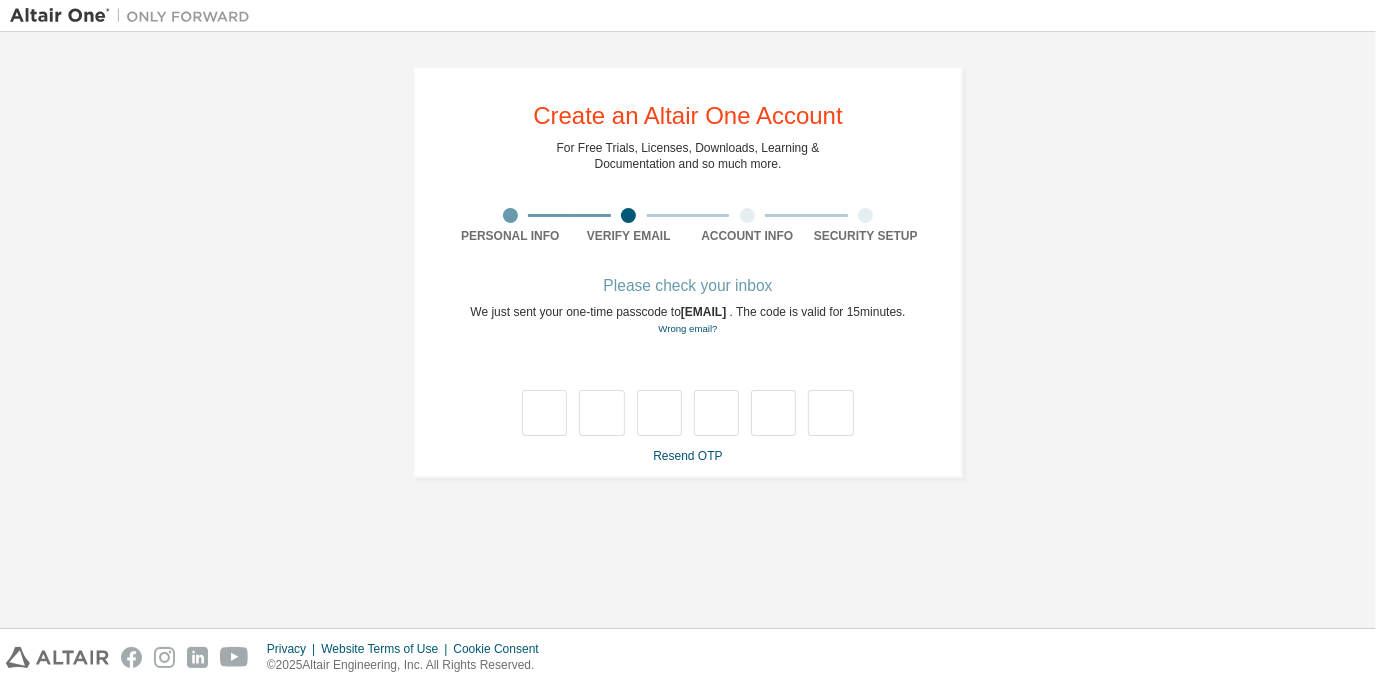 scroll, scrollTop: 0, scrollLeft: 0, axis: both 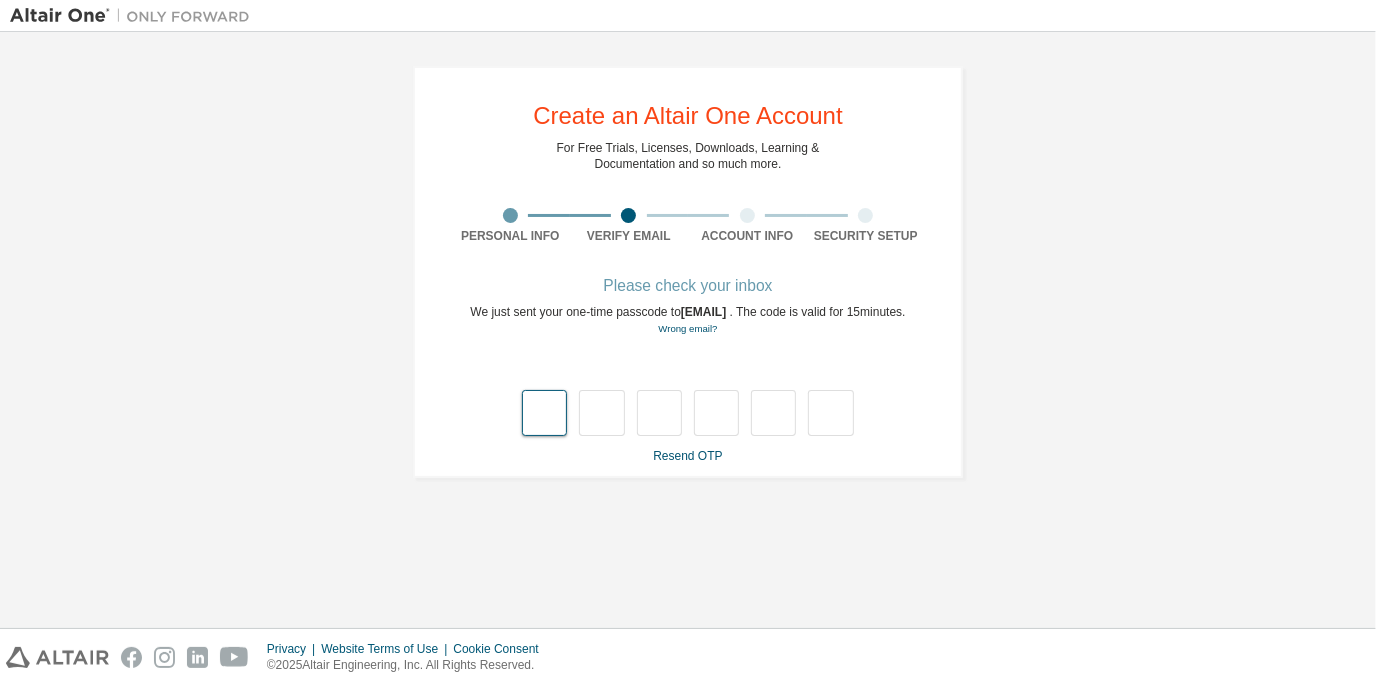 type on "*" 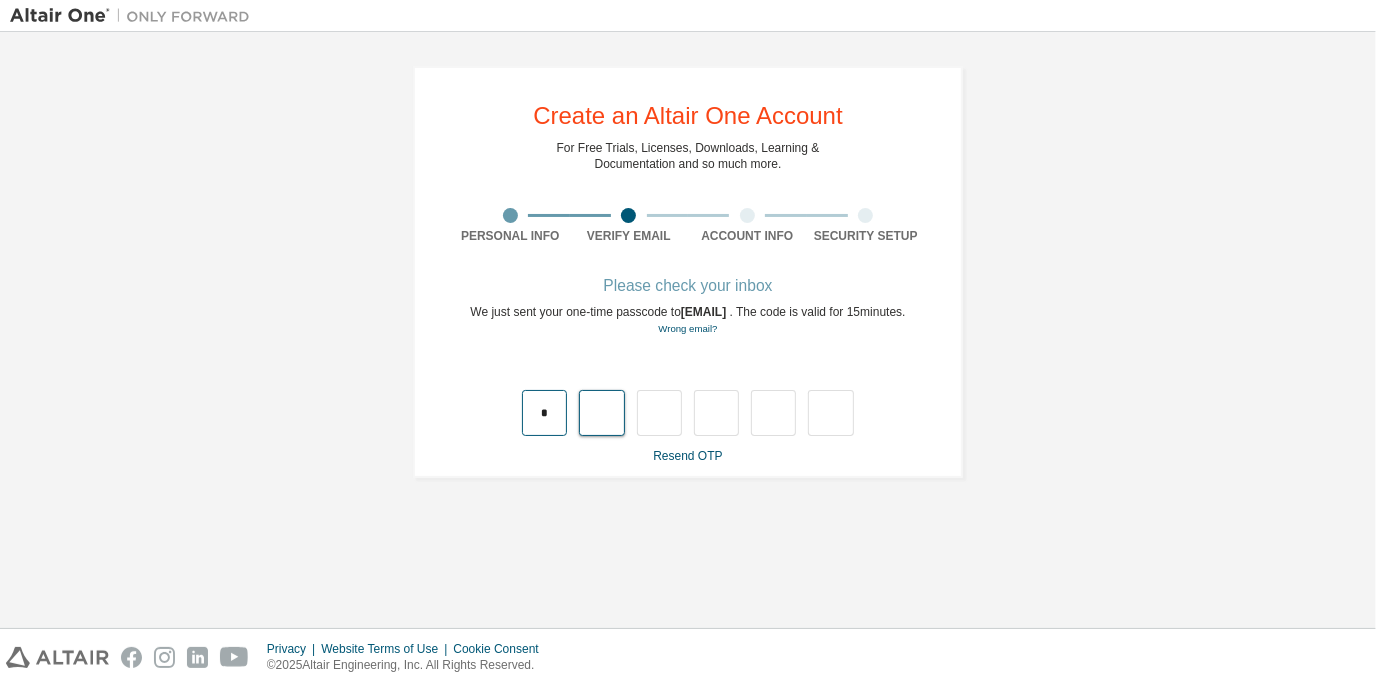 type on "*" 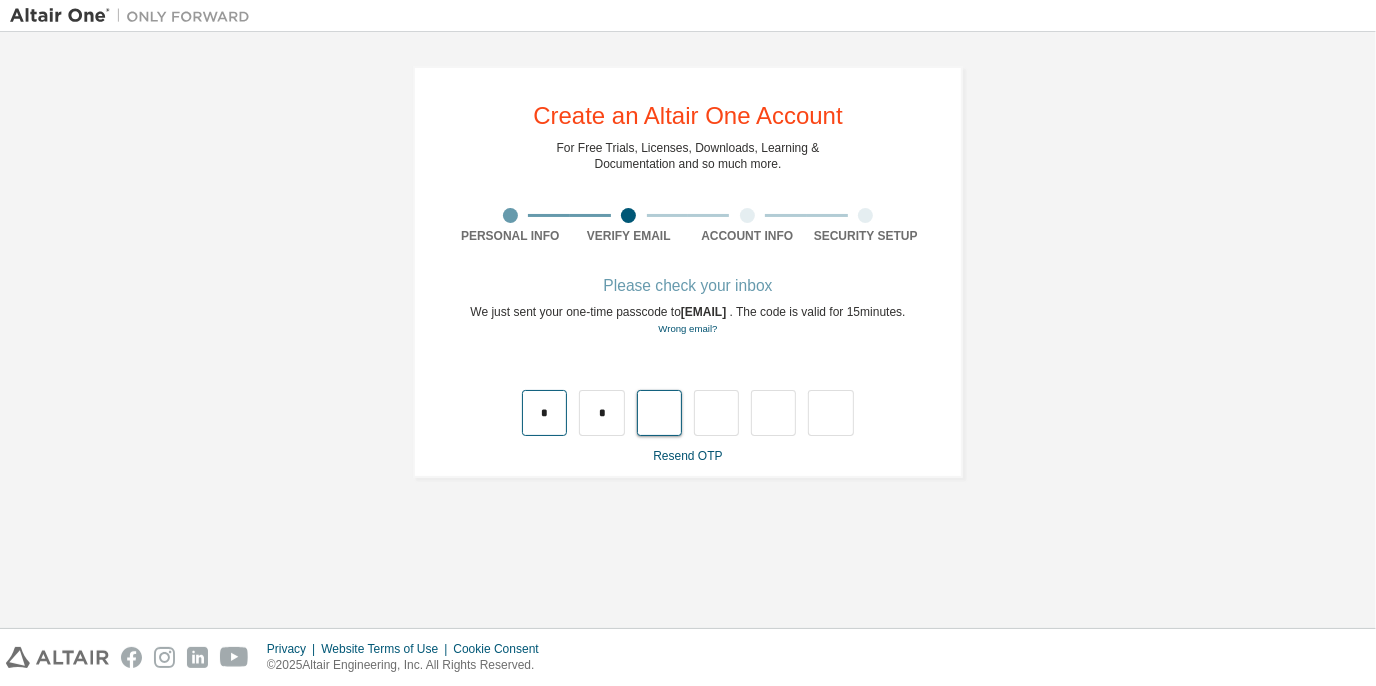 type on "*" 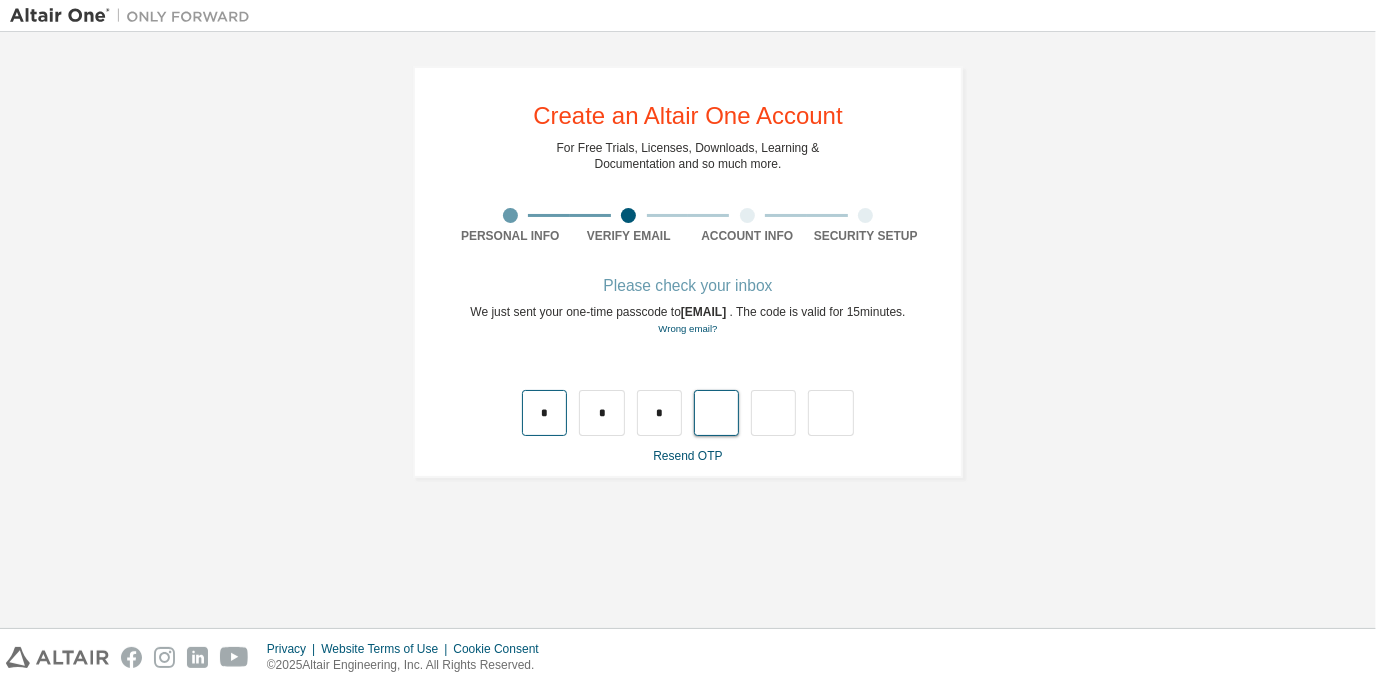 type on "*" 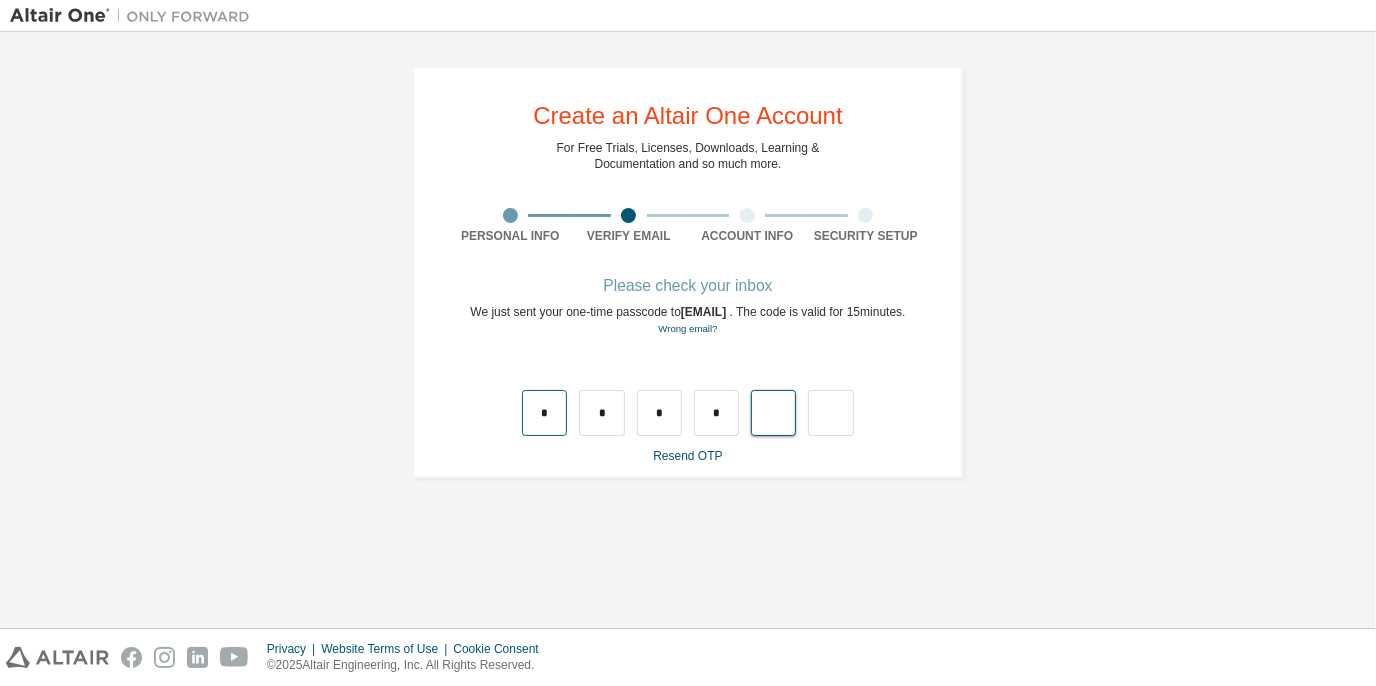 type on "*" 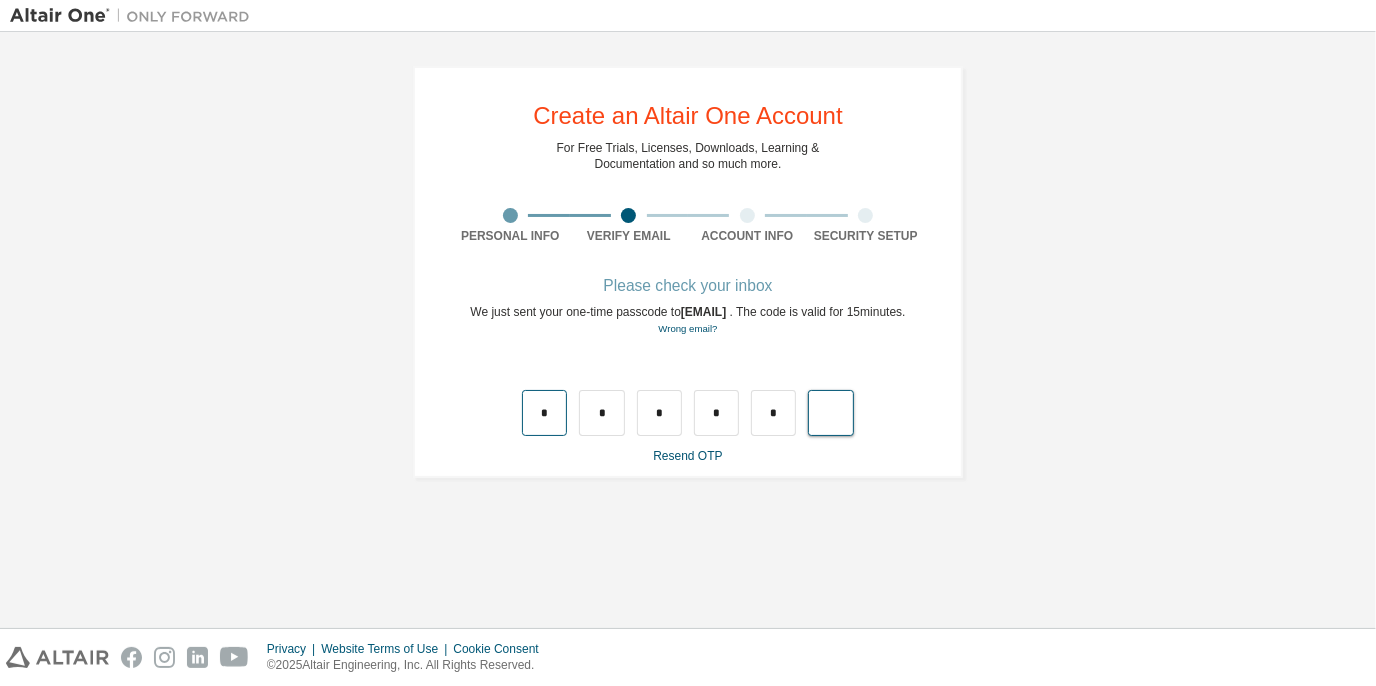 type on "*" 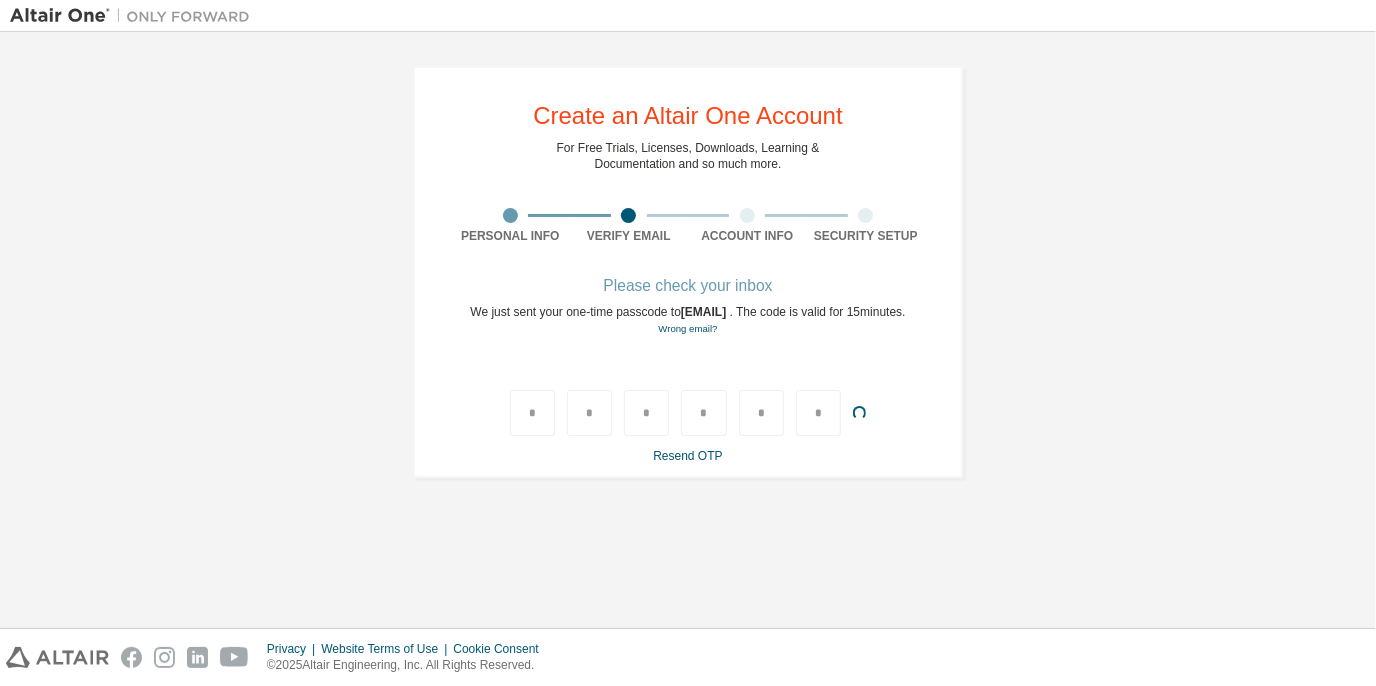 type 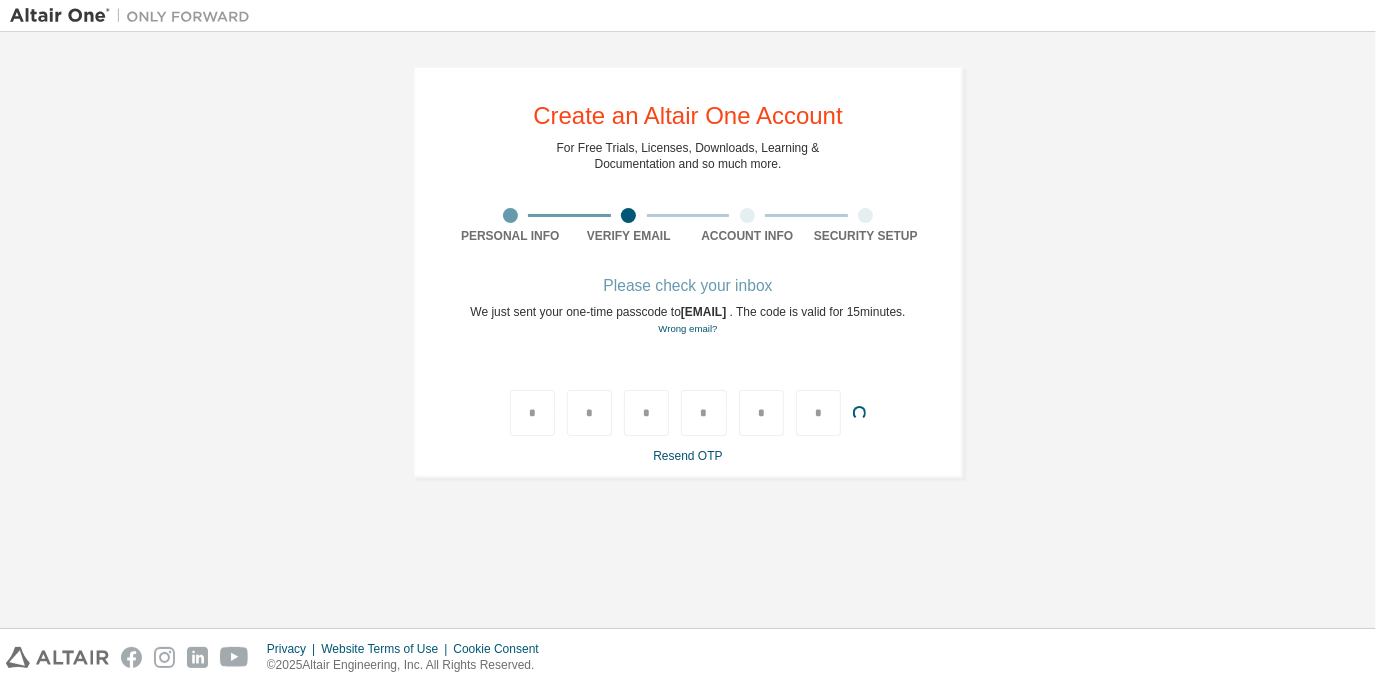 type 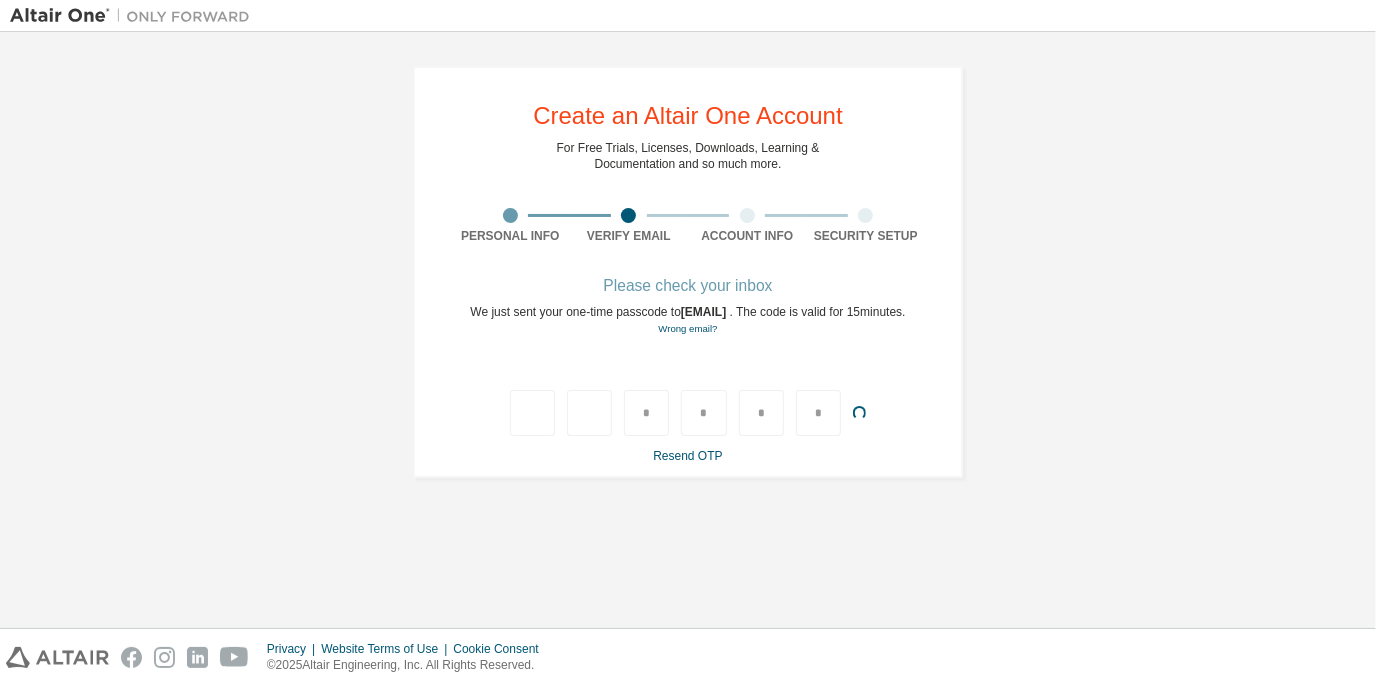 type 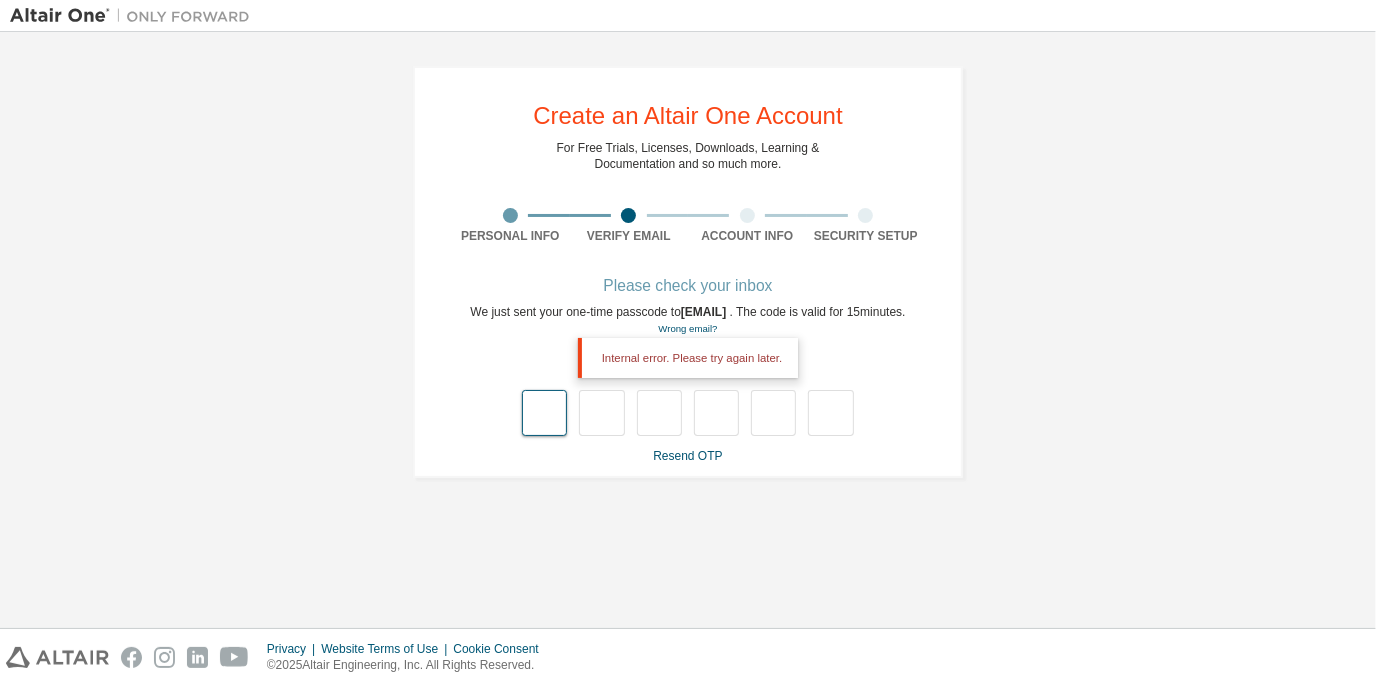 click at bounding box center [544, 413] 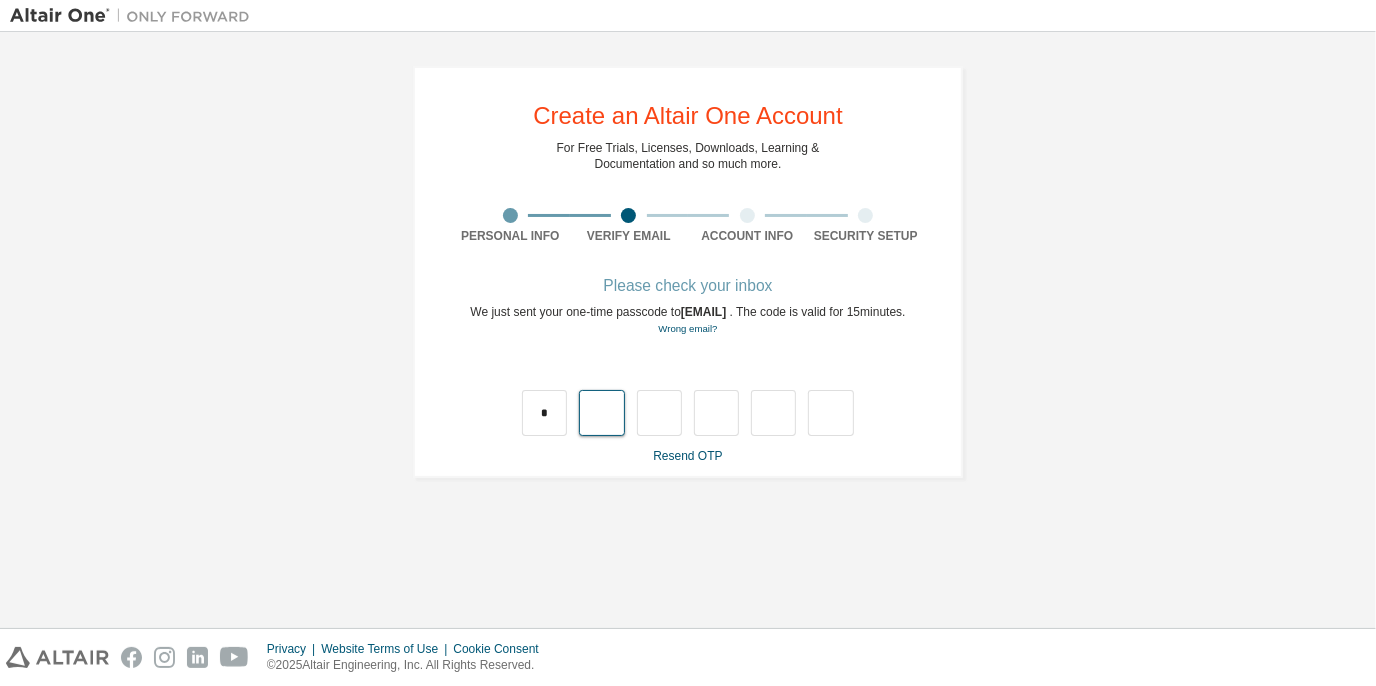 type on "*" 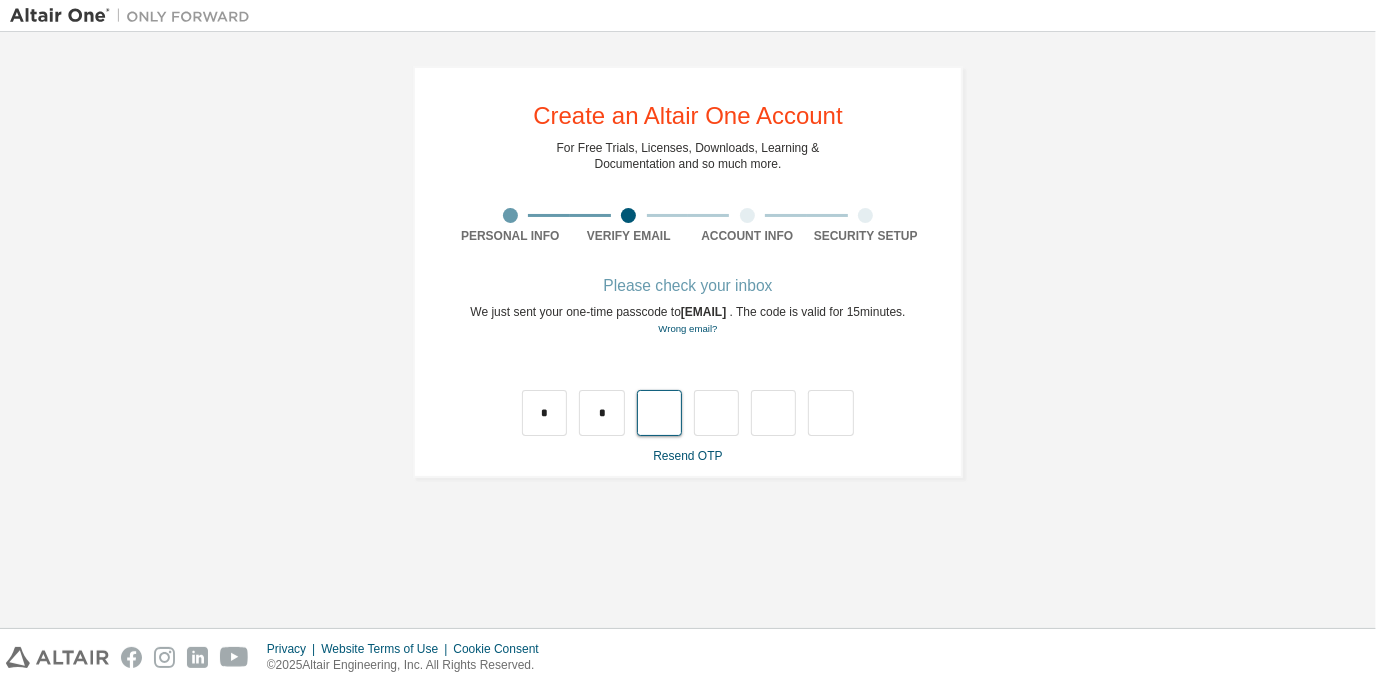 type on "*" 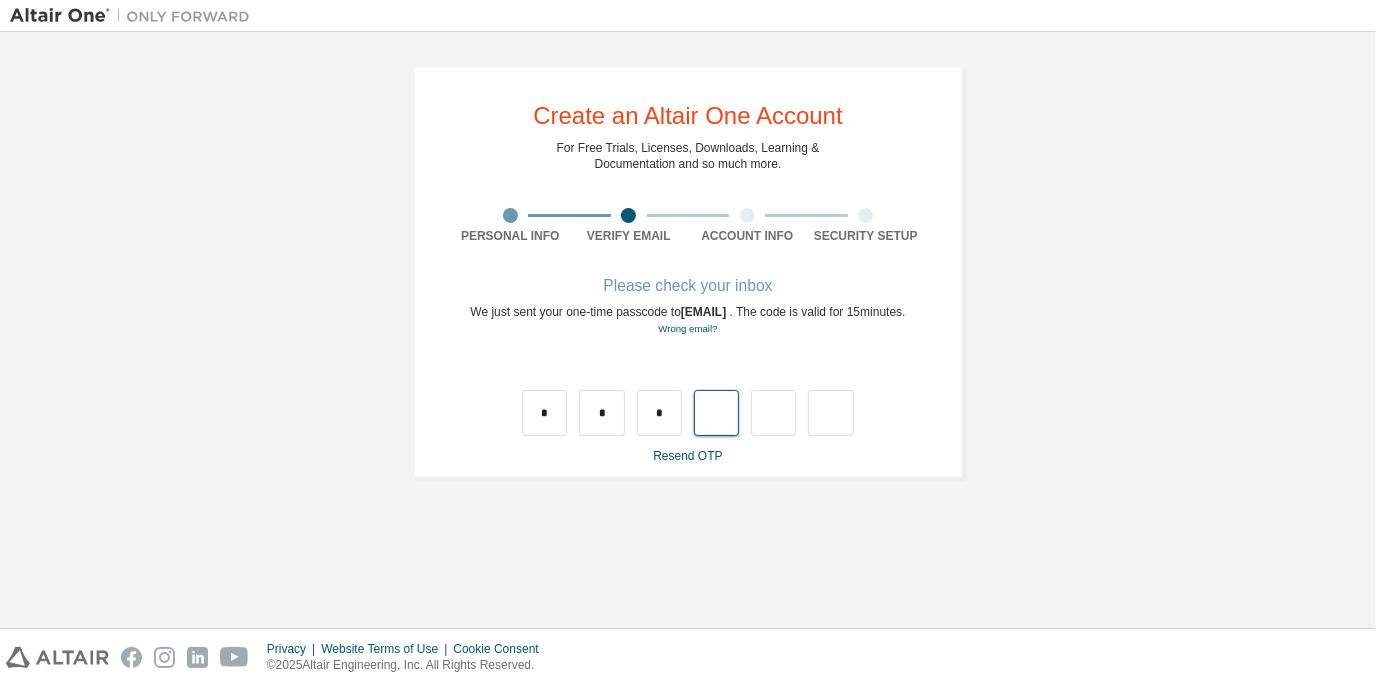 type on "*" 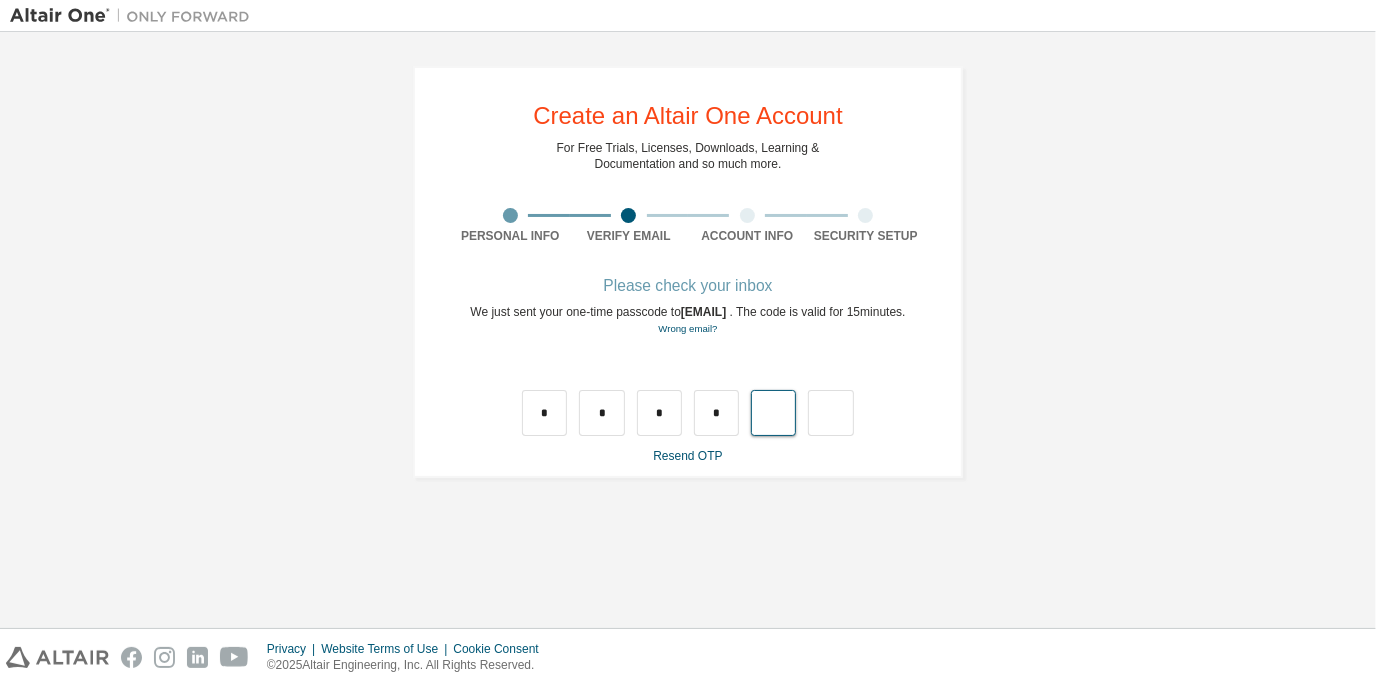 type on "*" 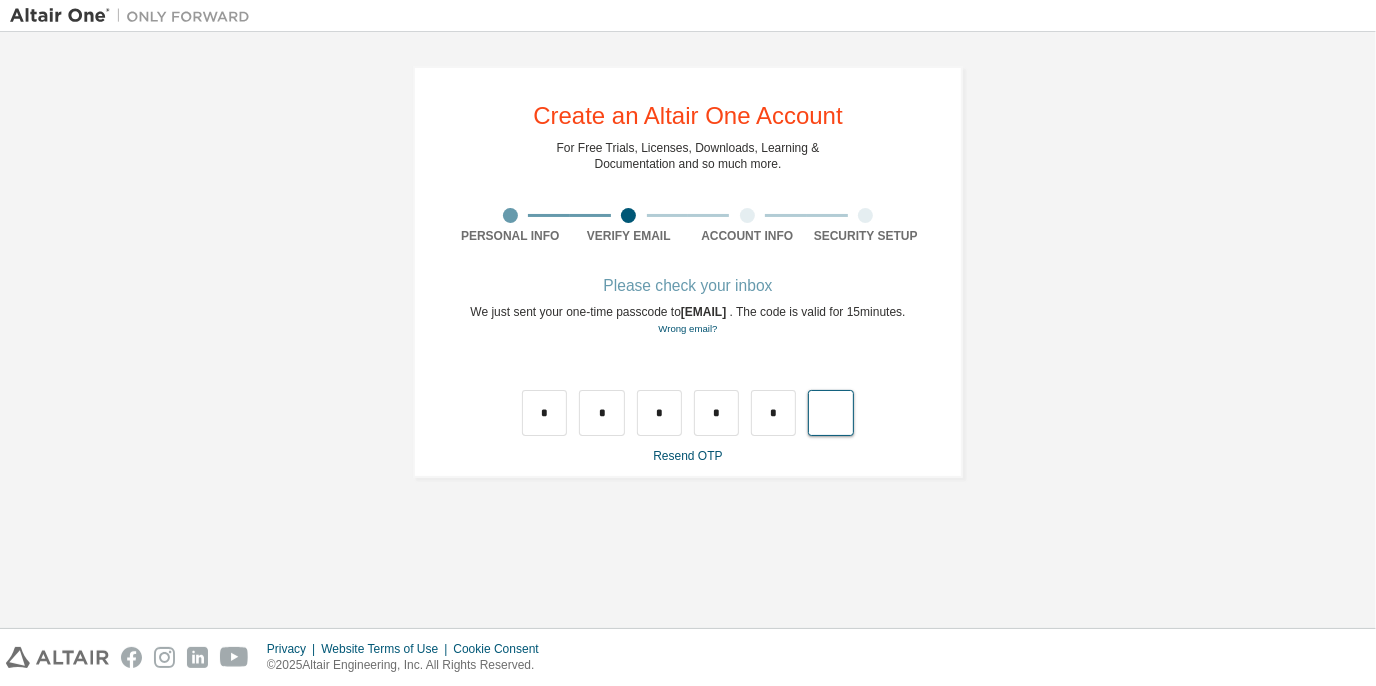 type on "*" 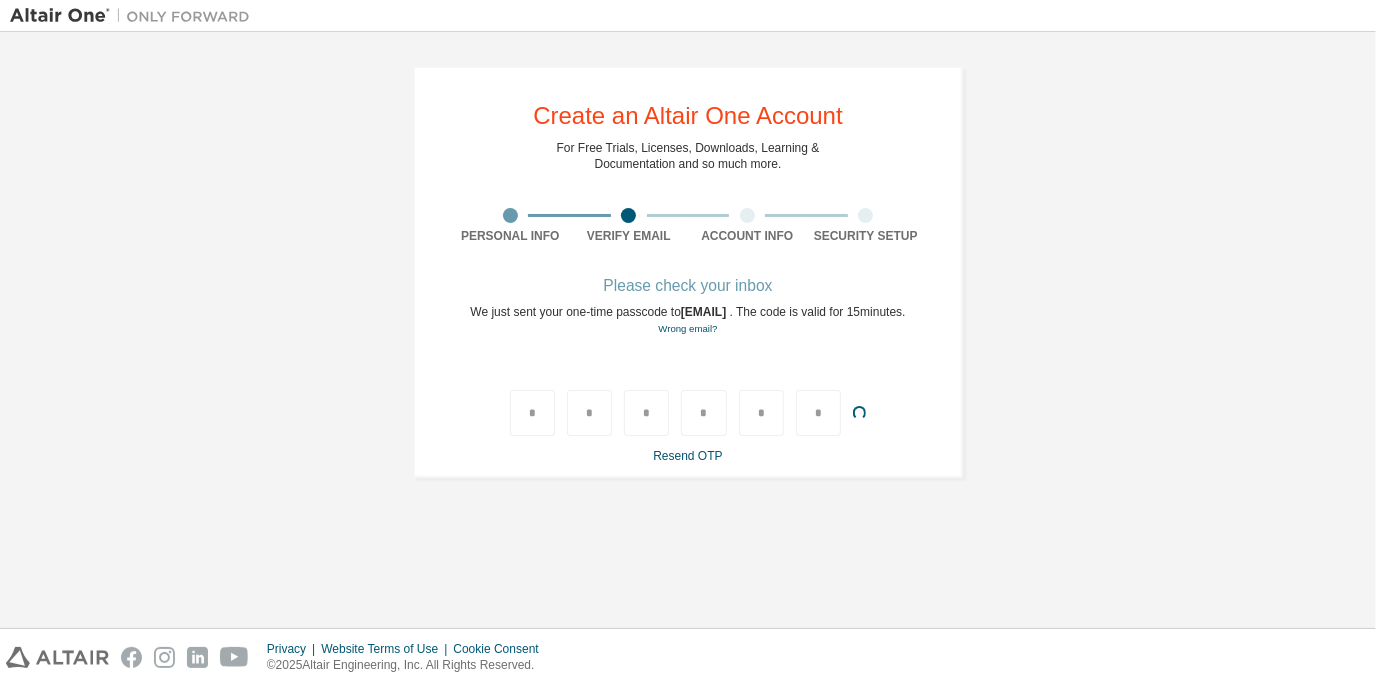 click on "**********" at bounding box center (688, 330) 